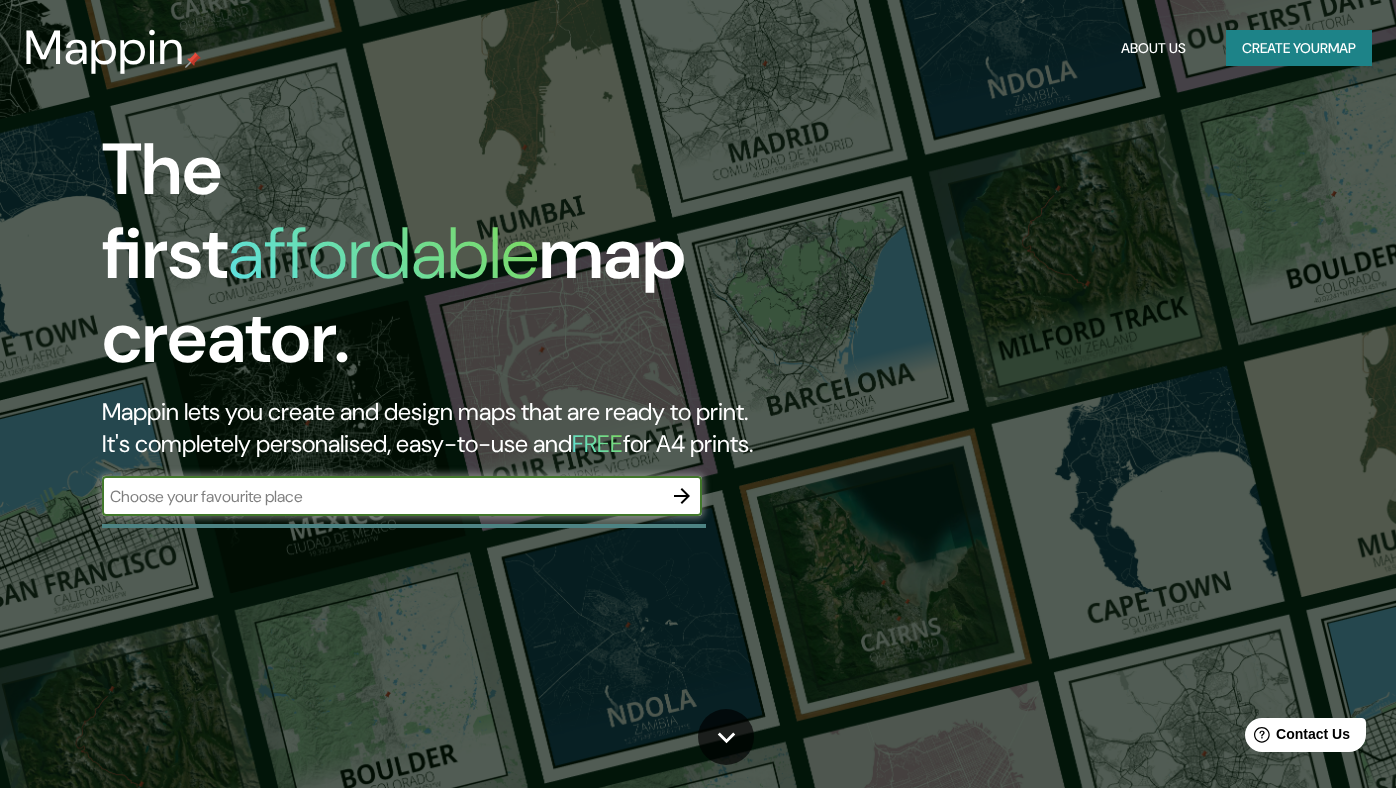 scroll, scrollTop: 0, scrollLeft: 0, axis: both 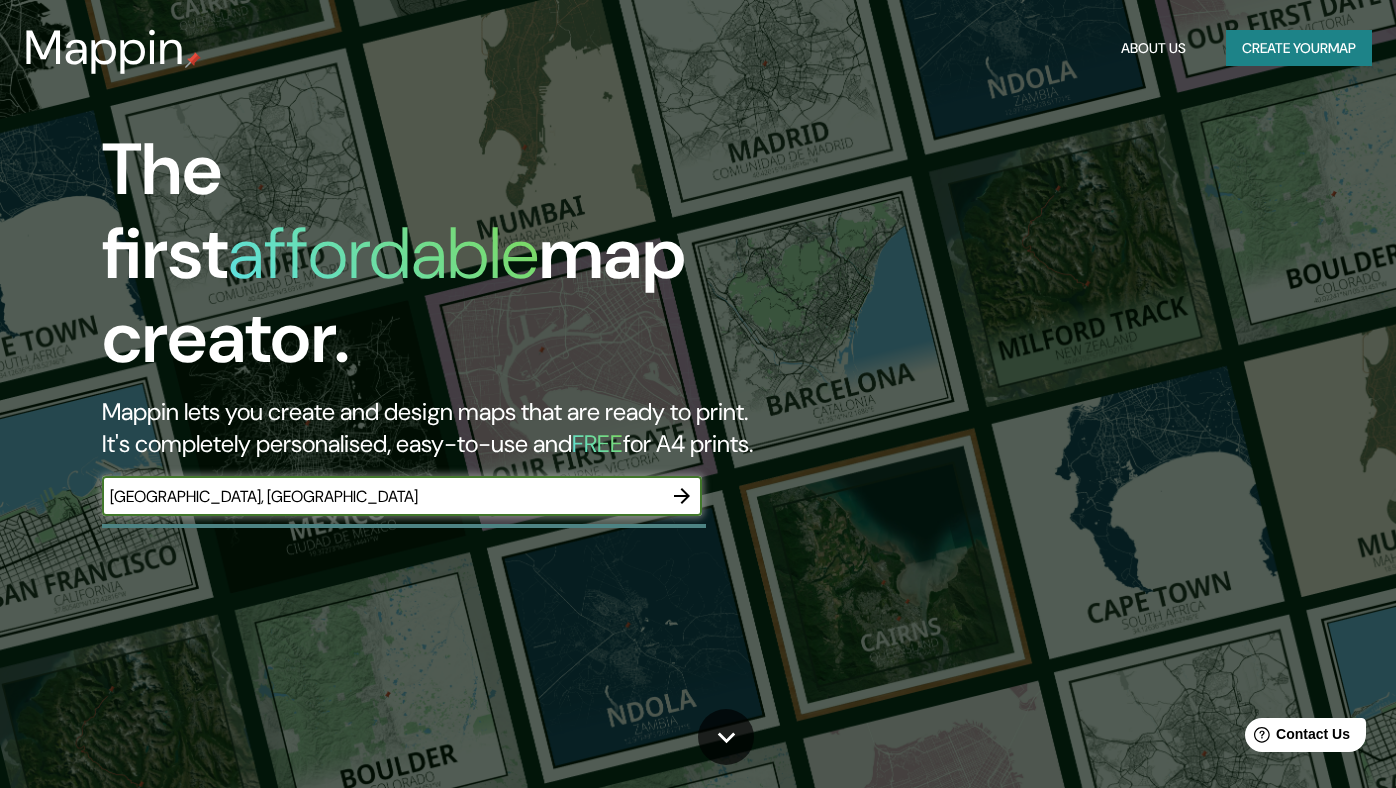 type on "[GEOGRAPHIC_DATA], [GEOGRAPHIC_DATA]" 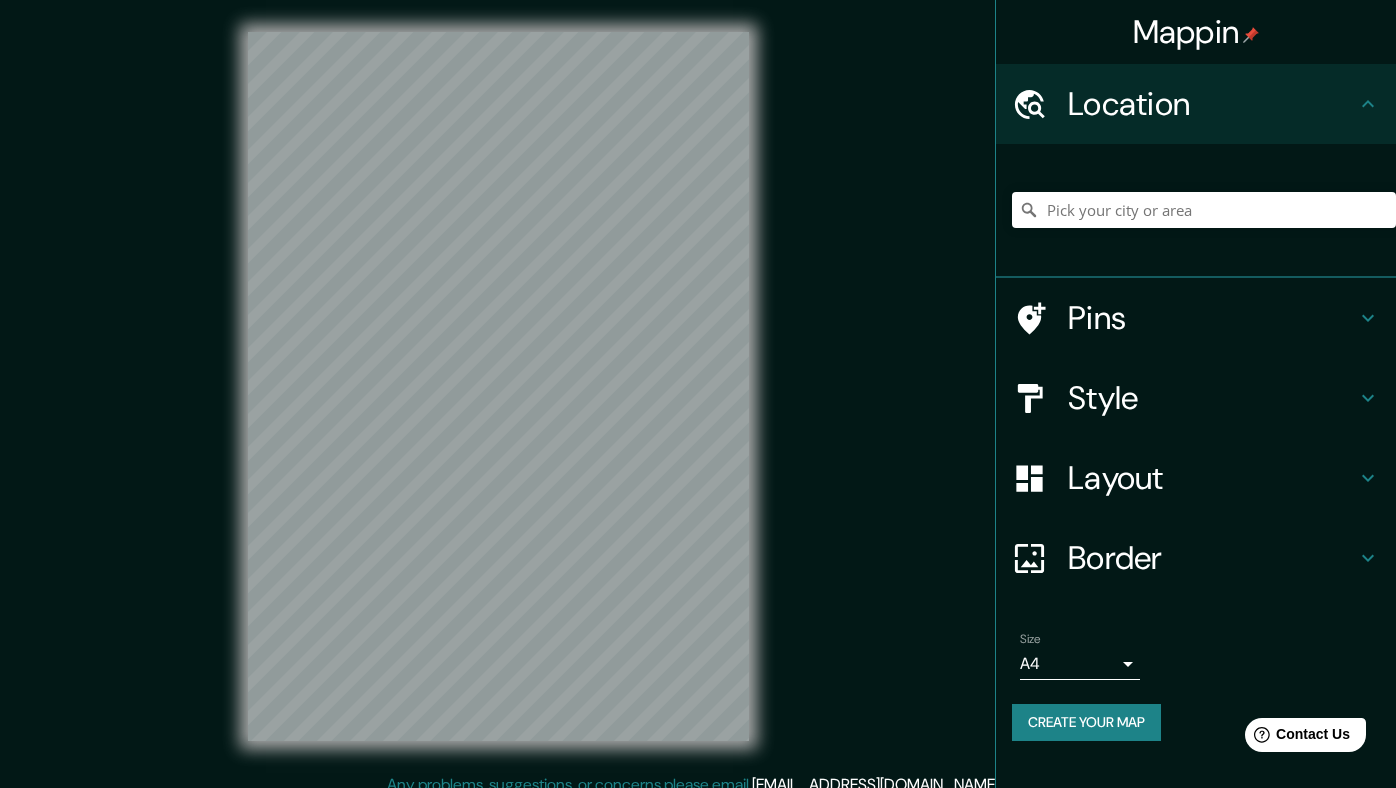 scroll, scrollTop: 4, scrollLeft: 0, axis: vertical 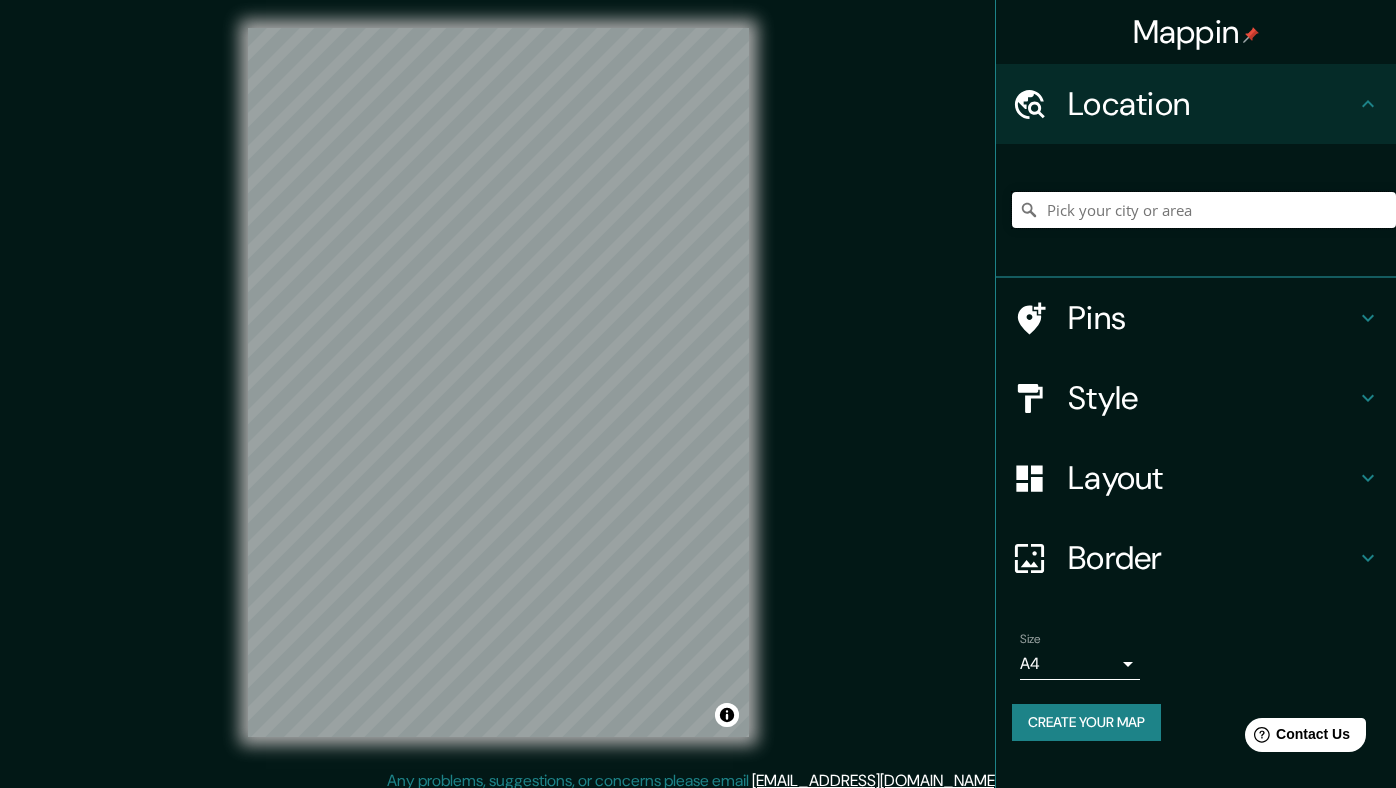 click at bounding box center [1204, 210] 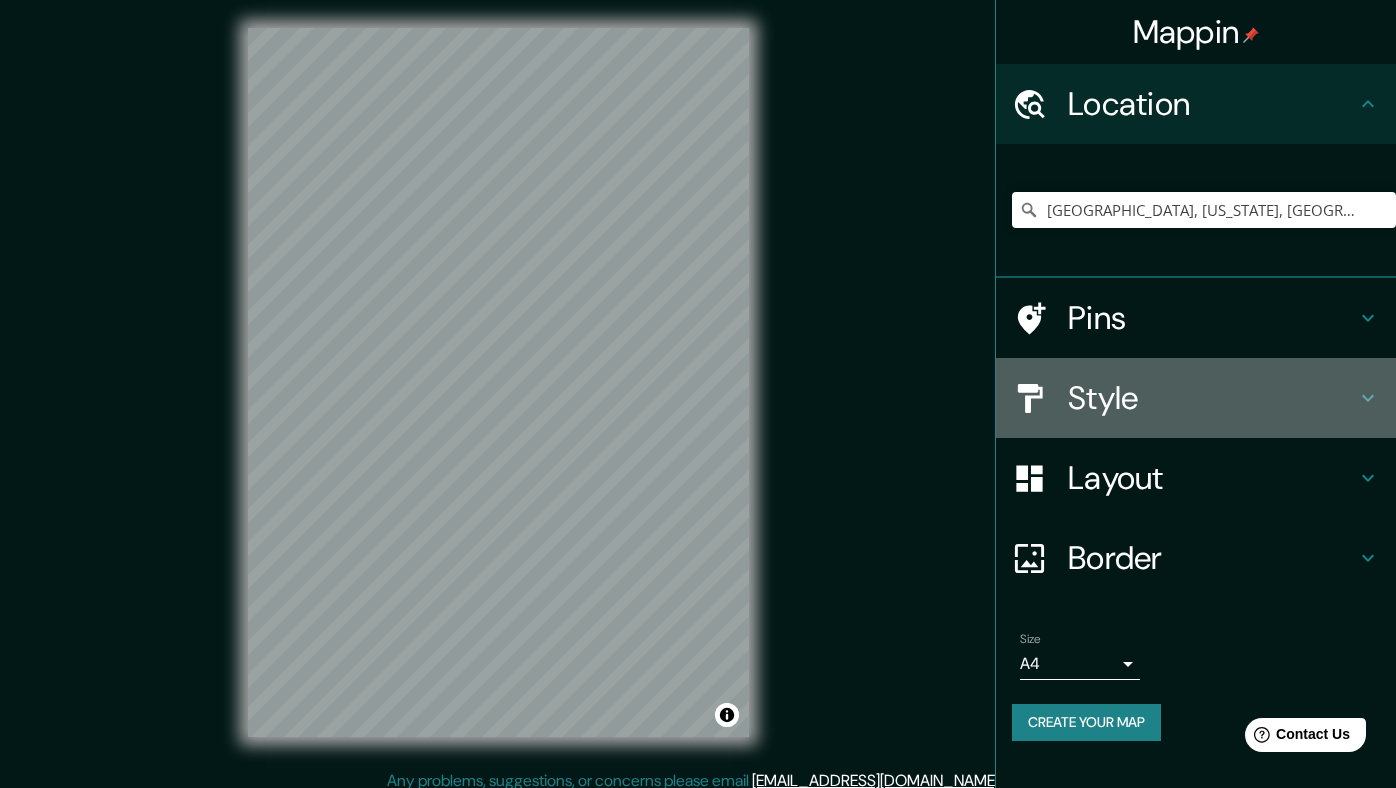 click on "Style" at bounding box center [1212, 398] 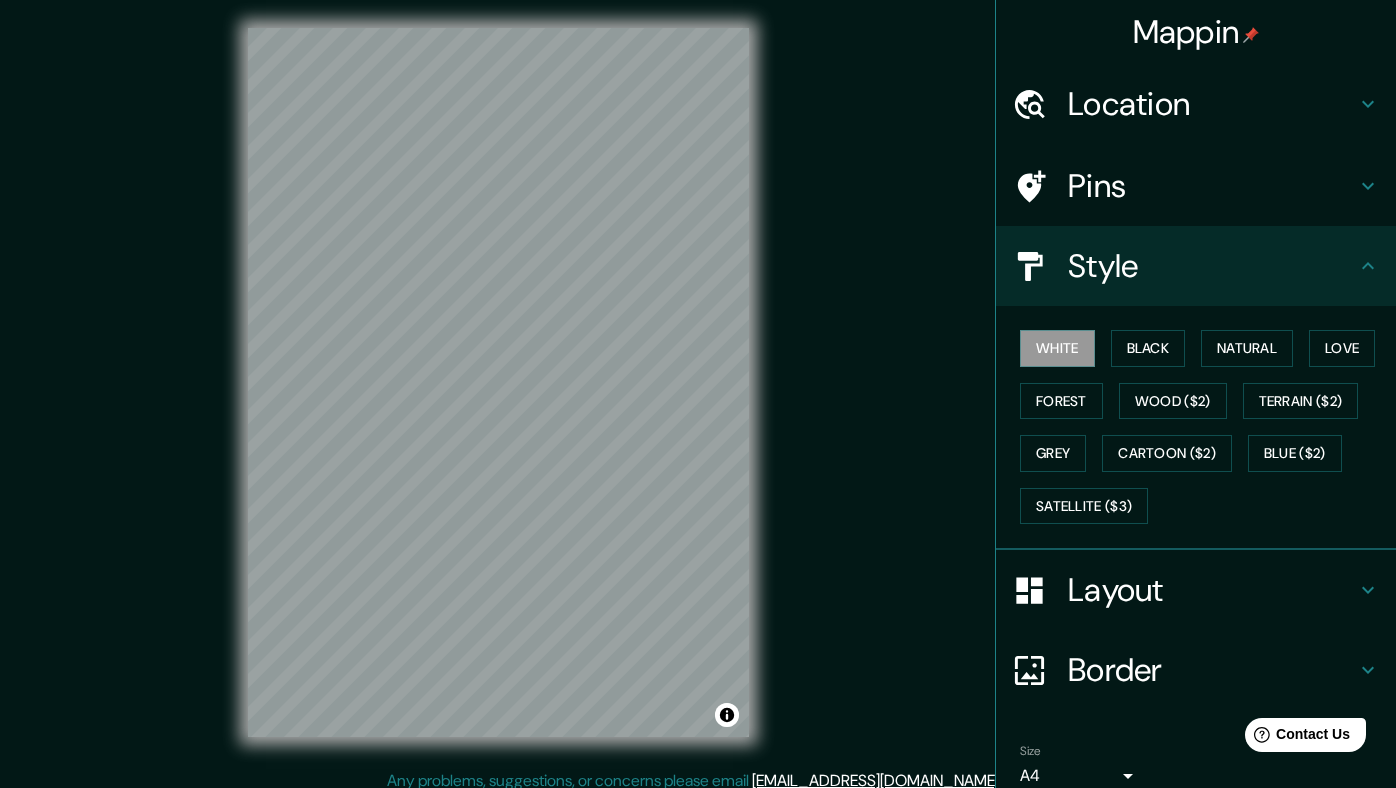 scroll, scrollTop: 8, scrollLeft: 0, axis: vertical 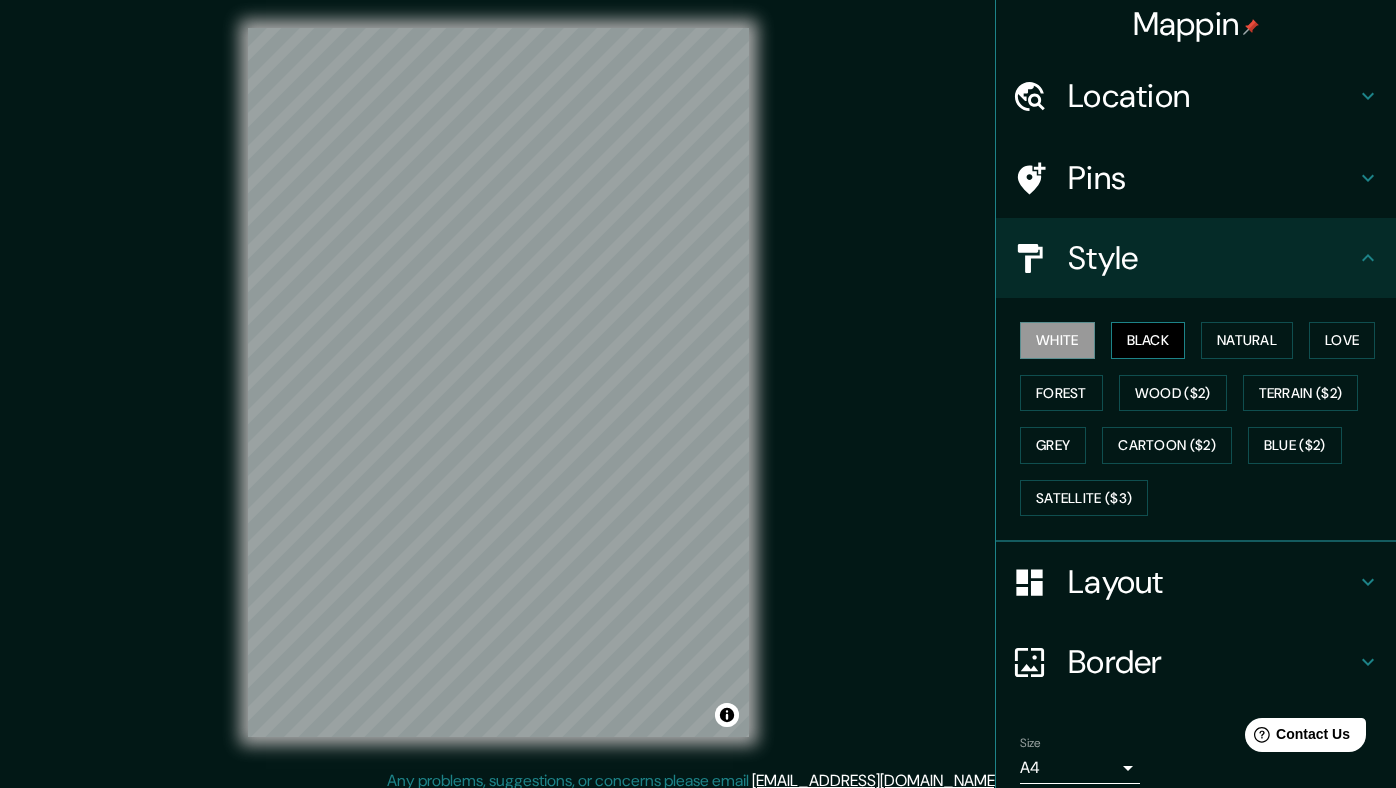 click on "Black" at bounding box center (1148, 340) 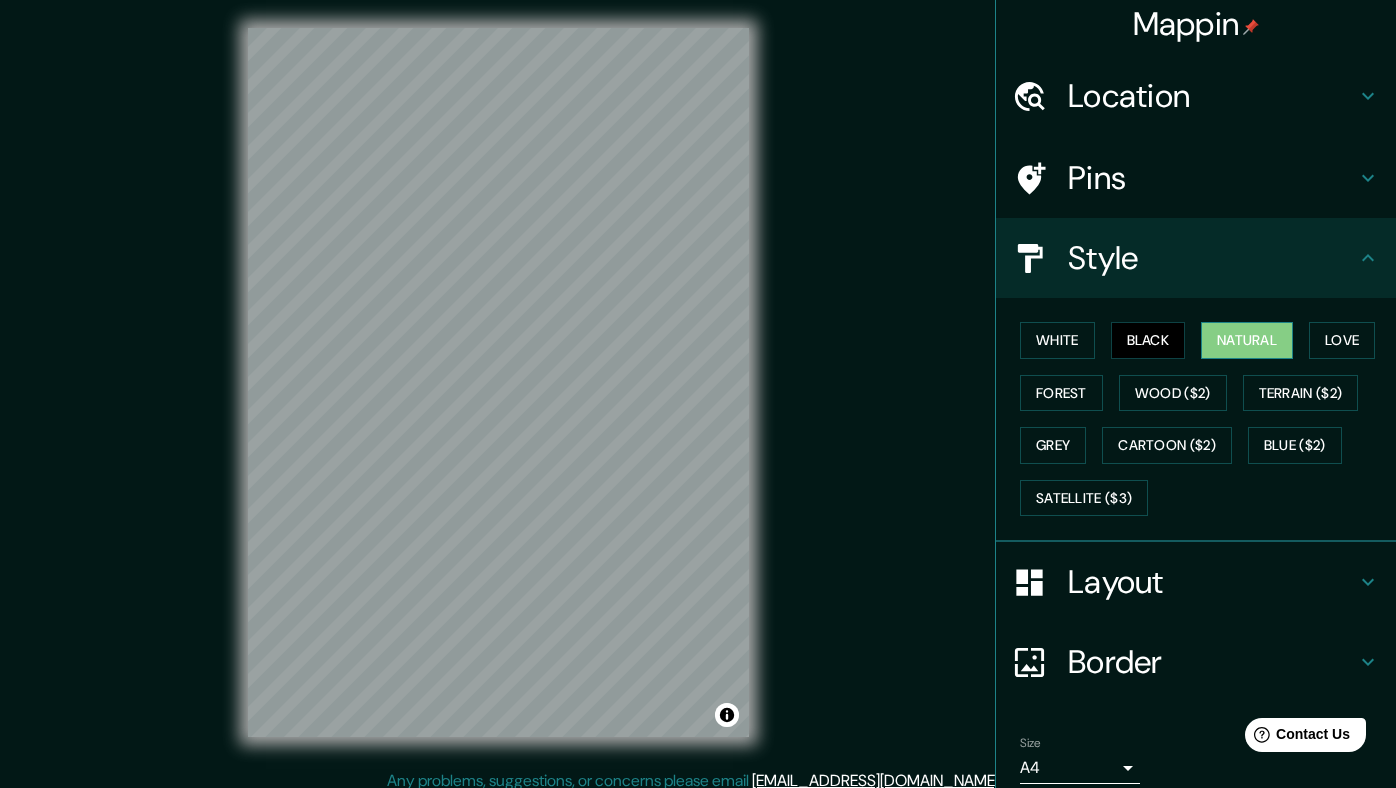 click on "Natural" at bounding box center (1247, 340) 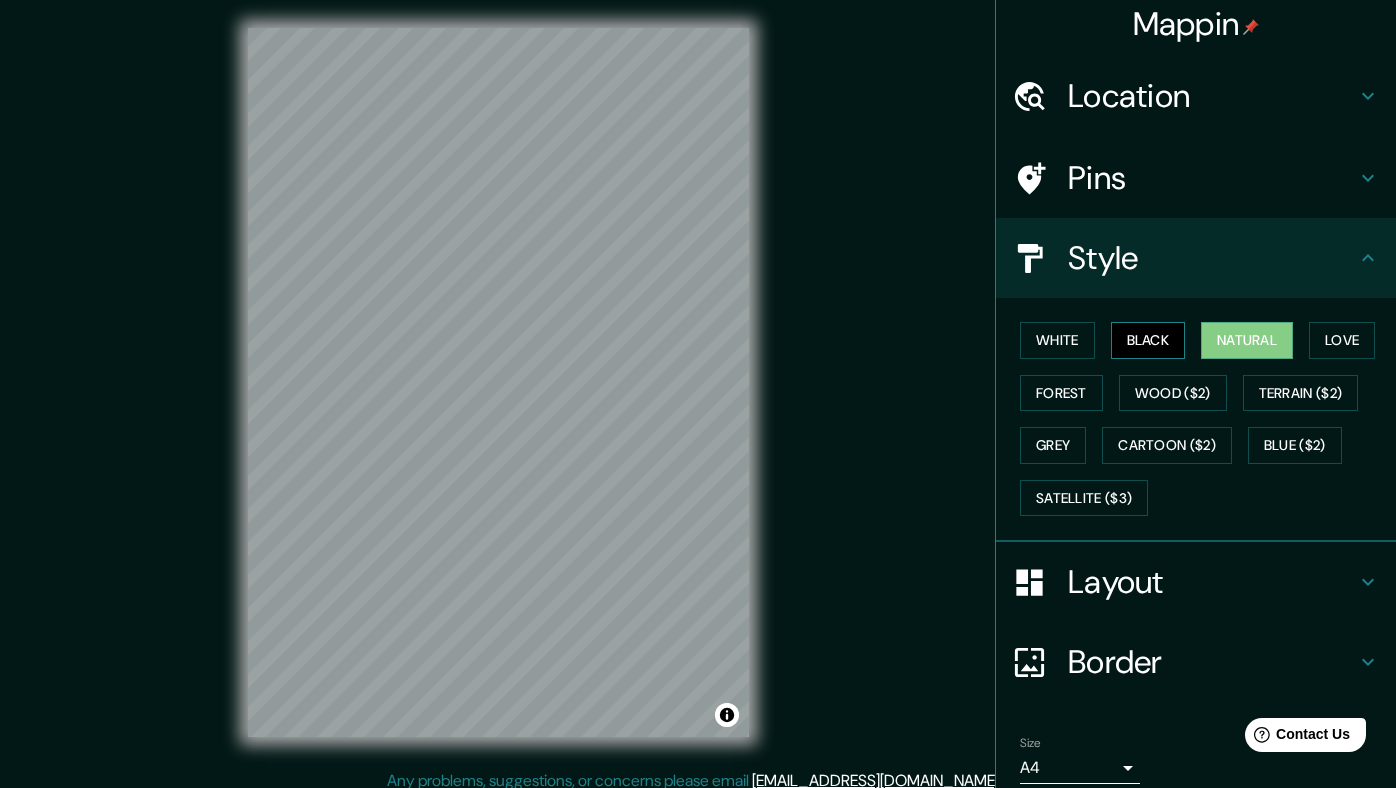 click on "Black" at bounding box center (1148, 340) 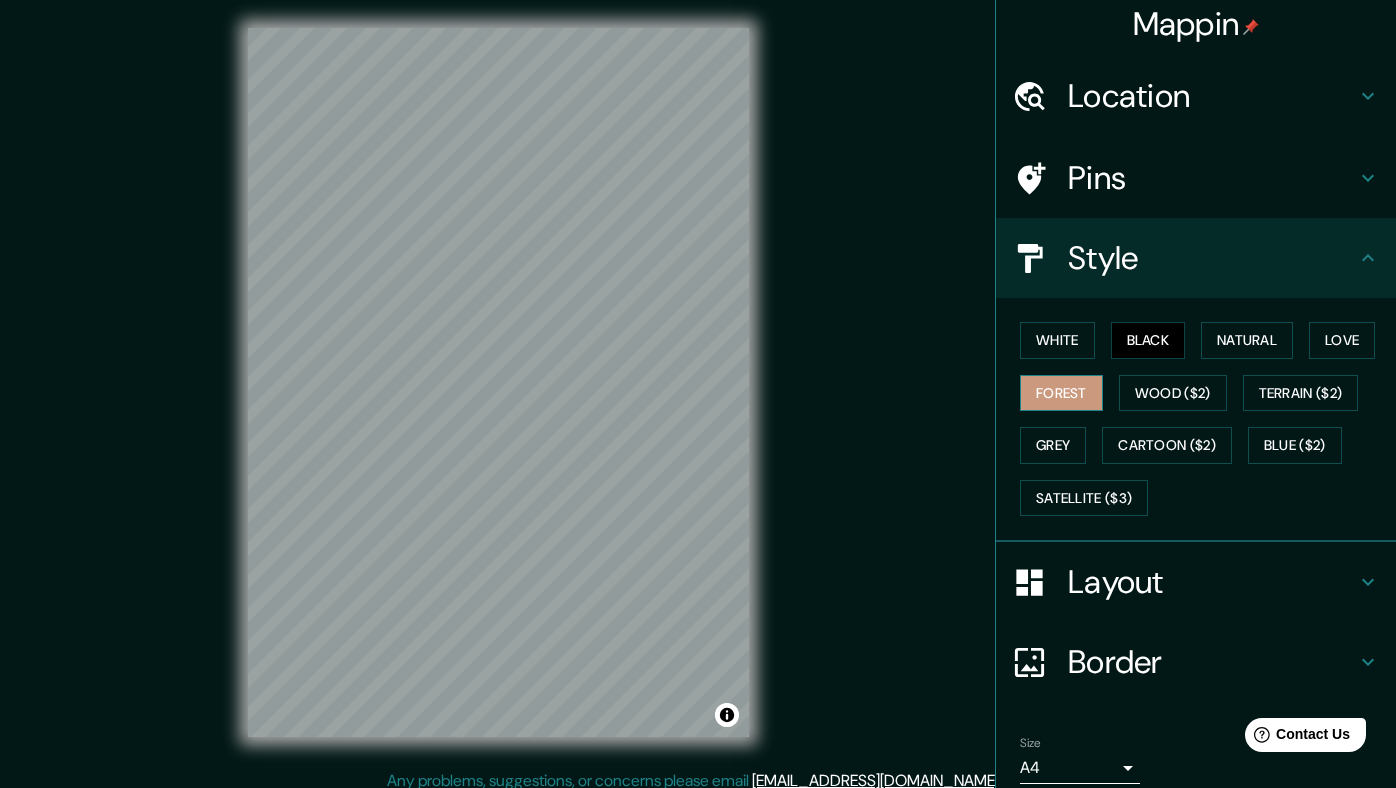 click on "Forest" at bounding box center [1061, 393] 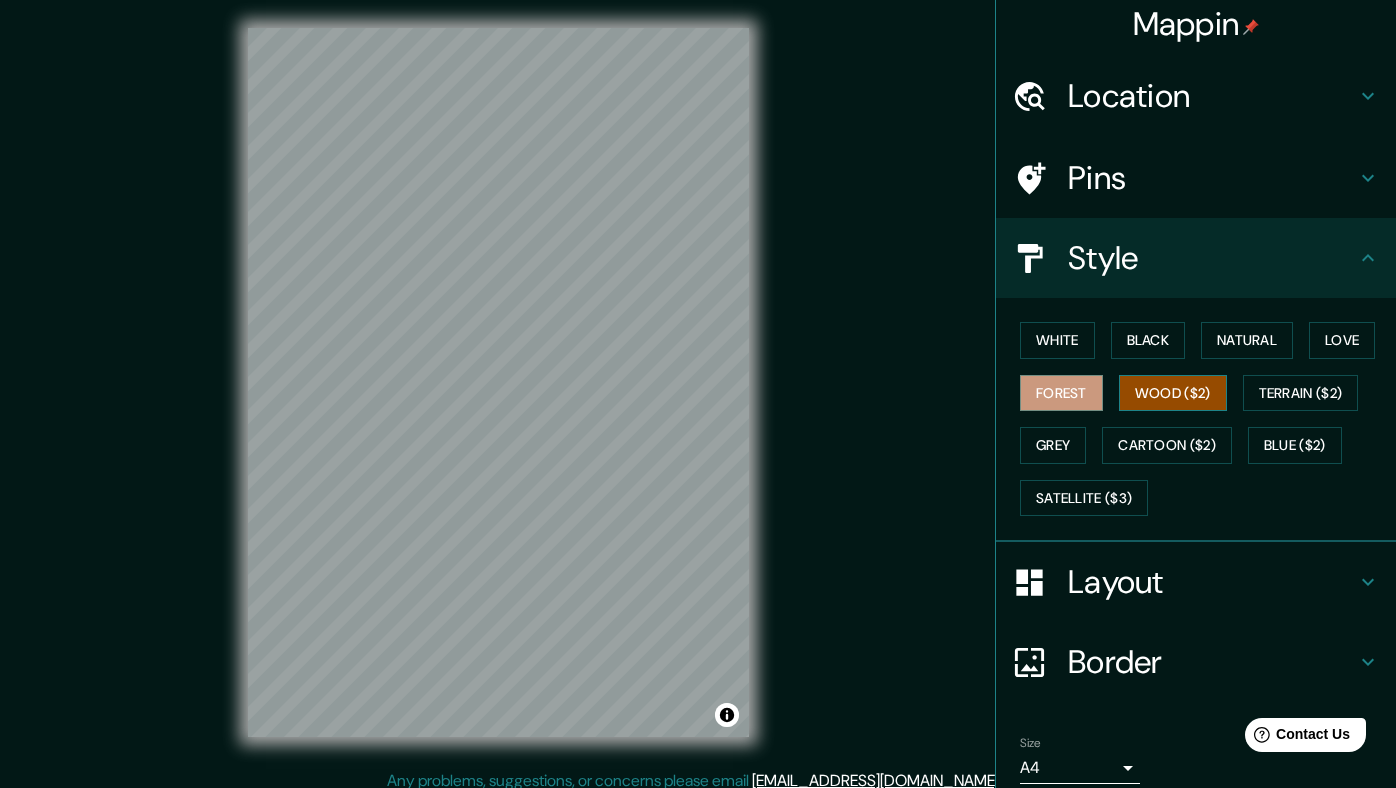click on "Wood ($2)" at bounding box center (1173, 393) 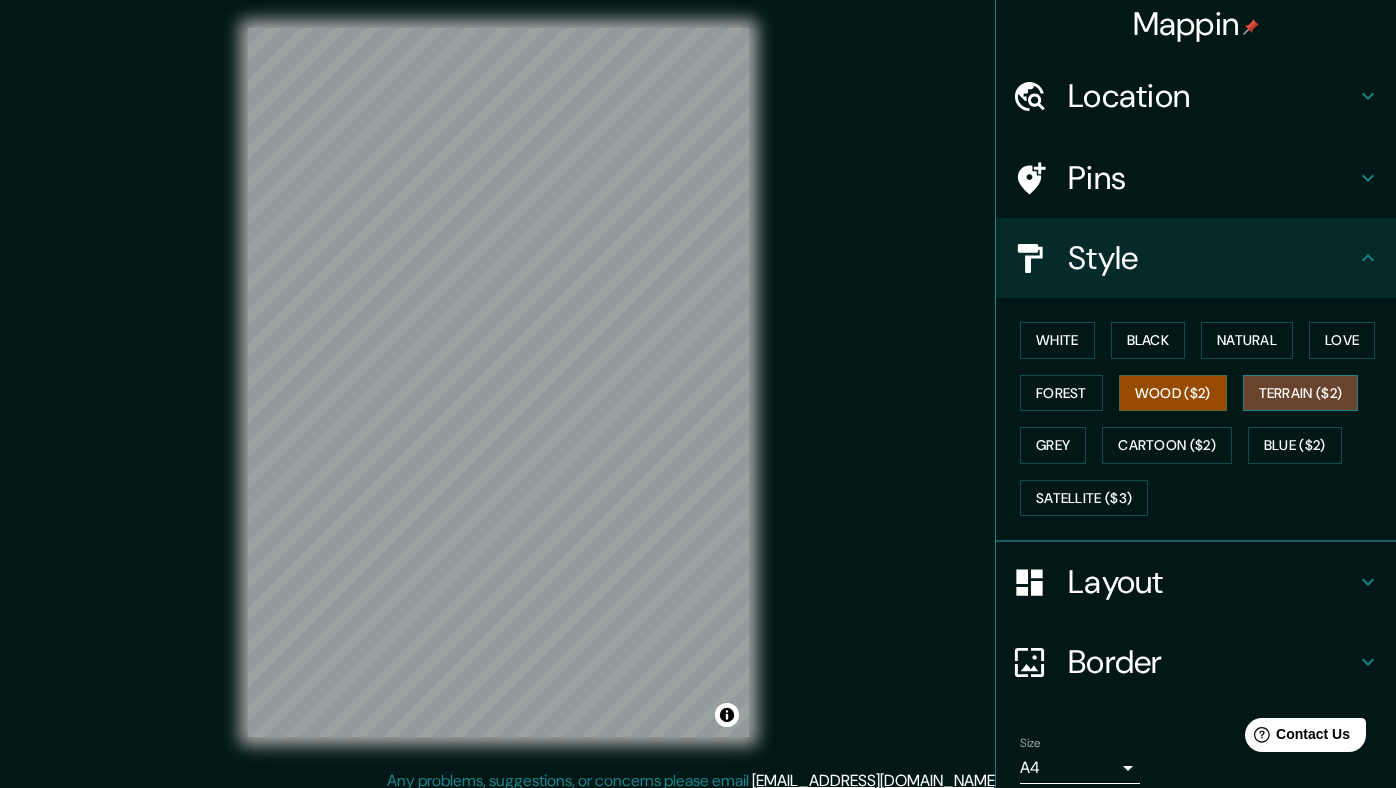 click on "Terrain ($2)" at bounding box center (1301, 393) 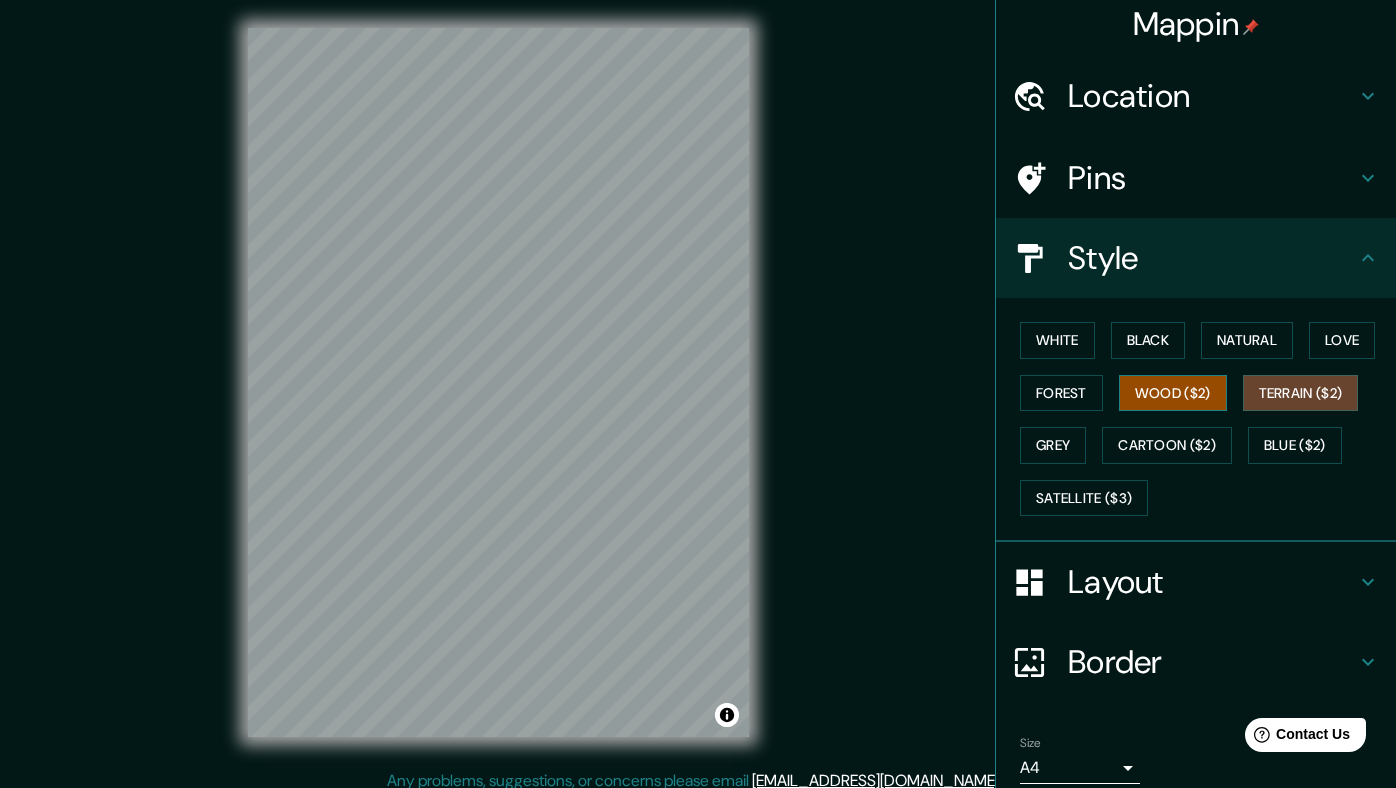 click on "Wood ($2)" at bounding box center [1173, 393] 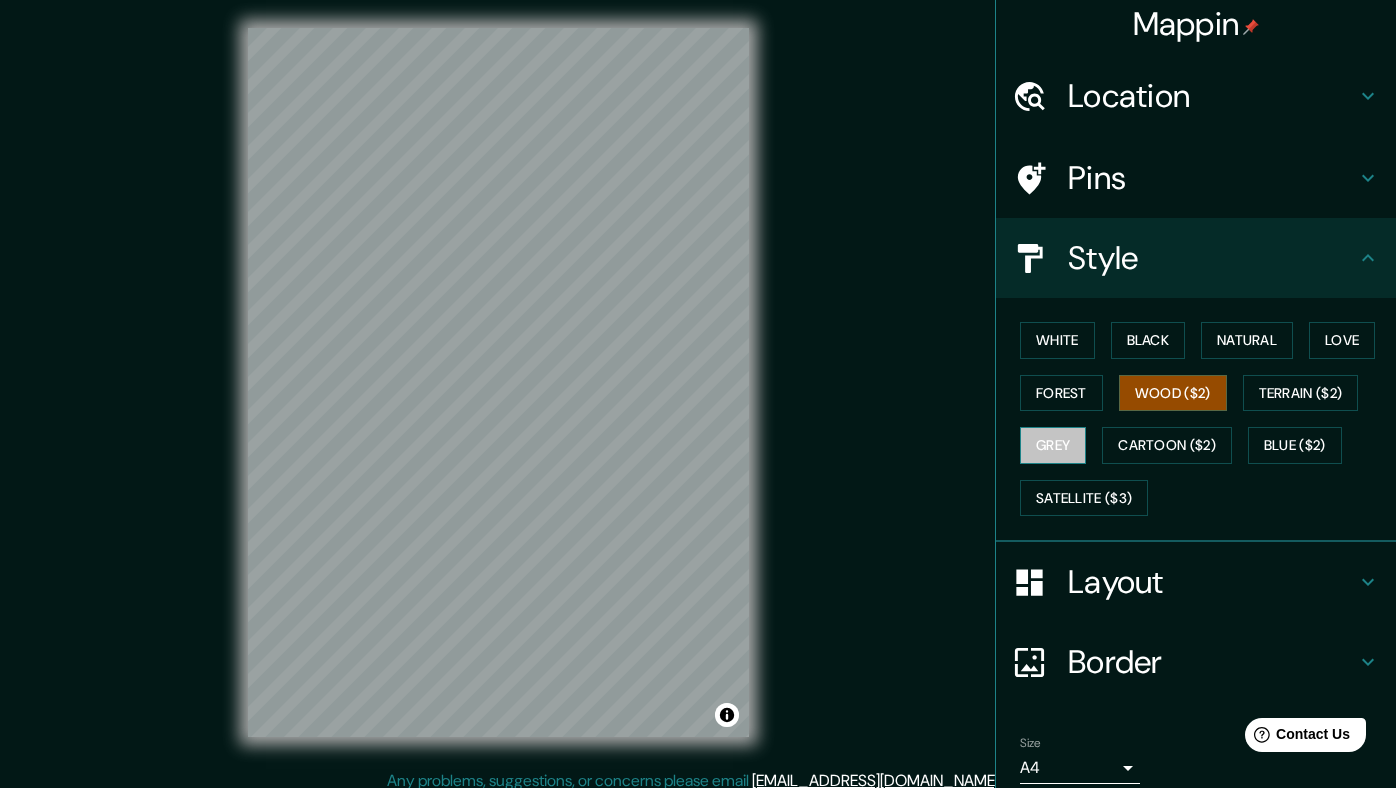 click on "Grey" at bounding box center [1053, 445] 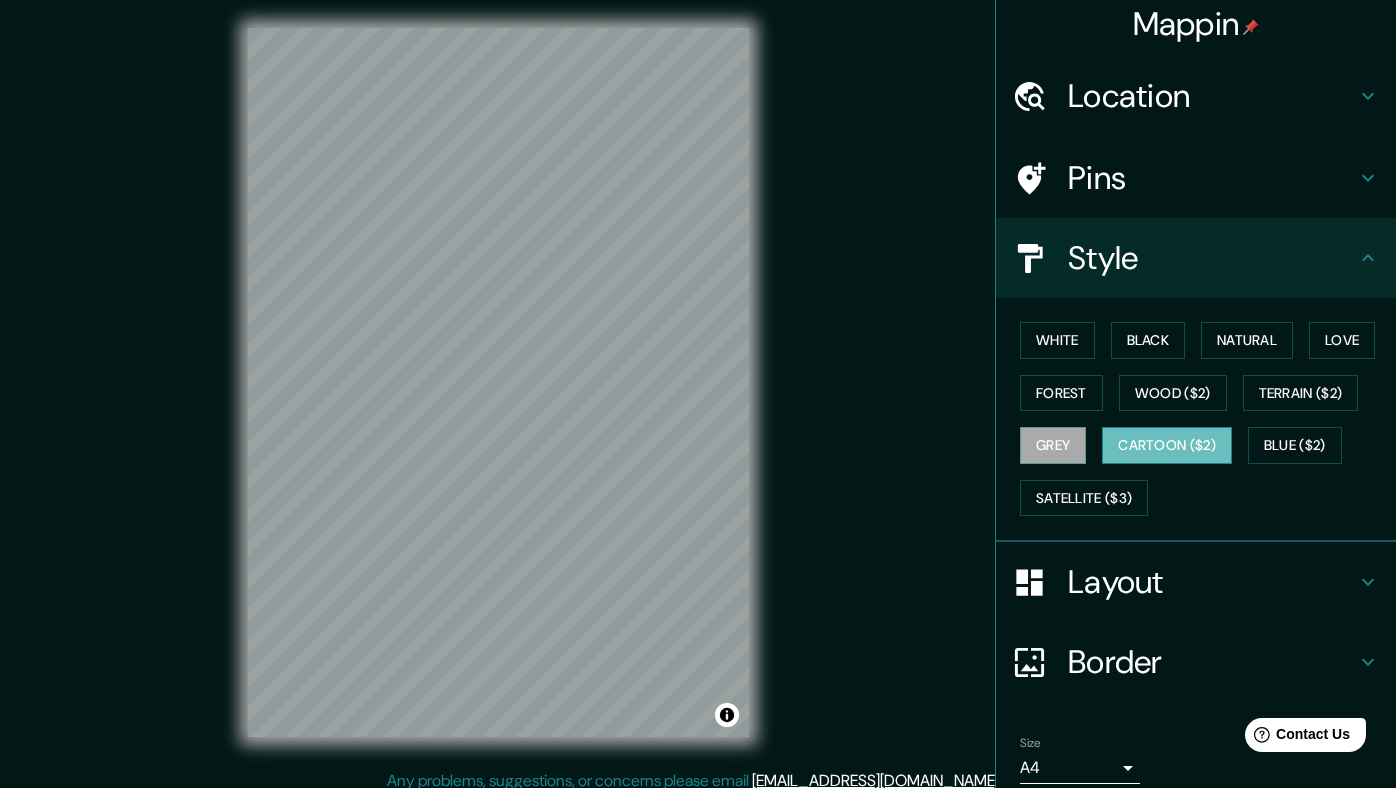 click on "Cartoon ($2)" at bounding box center [1167, 445] 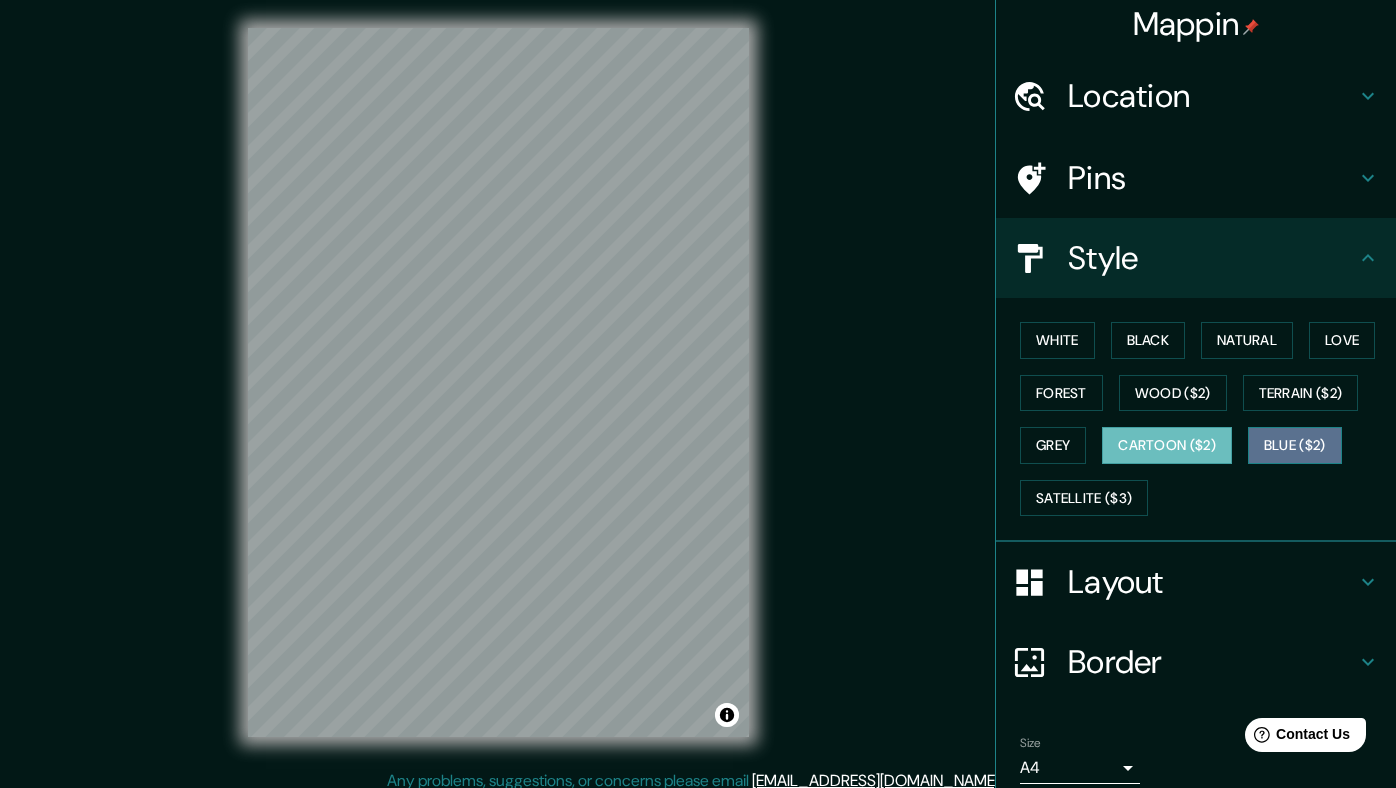 click on "Blue ($2)" at bounding box center [1295, 445] 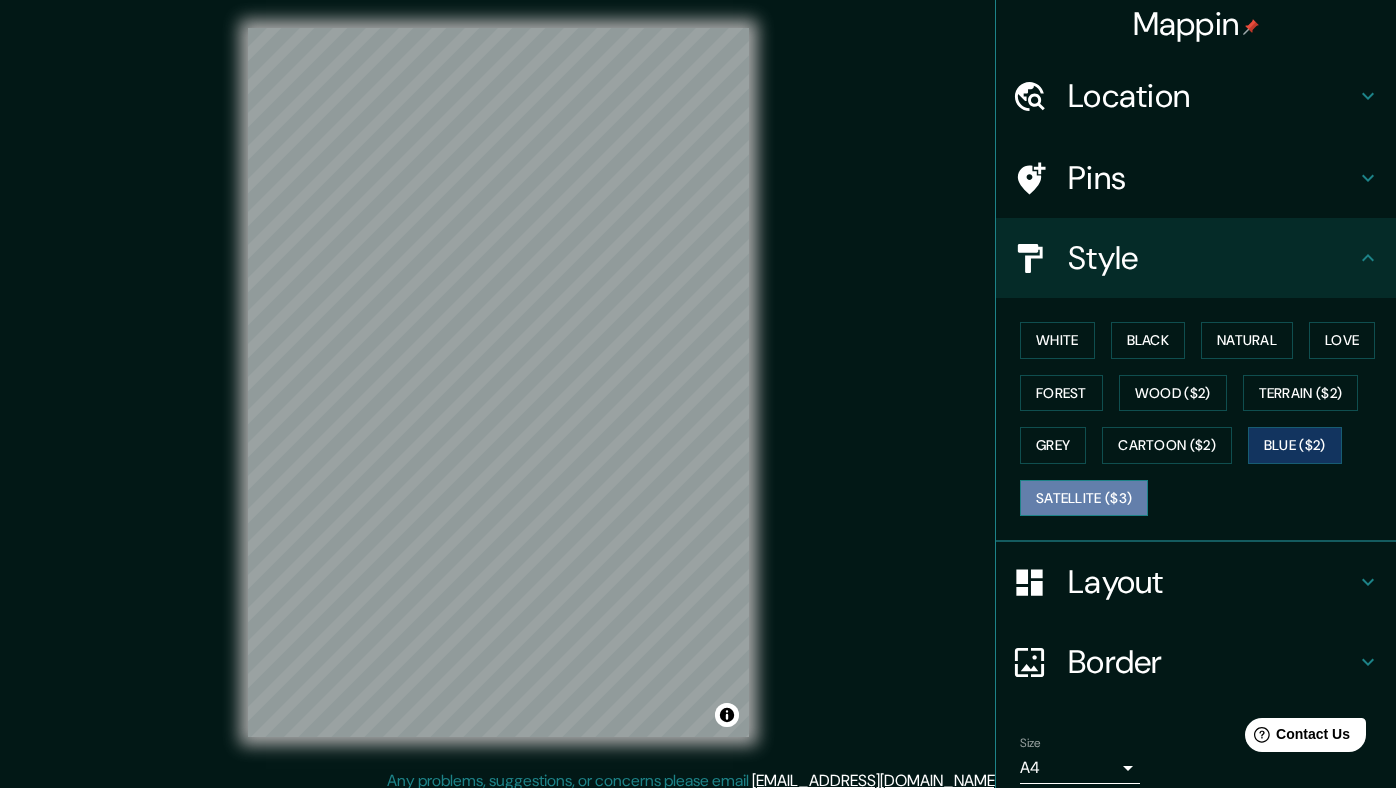 click on "Satellite ($3)" at bounding box center (1084, 498) 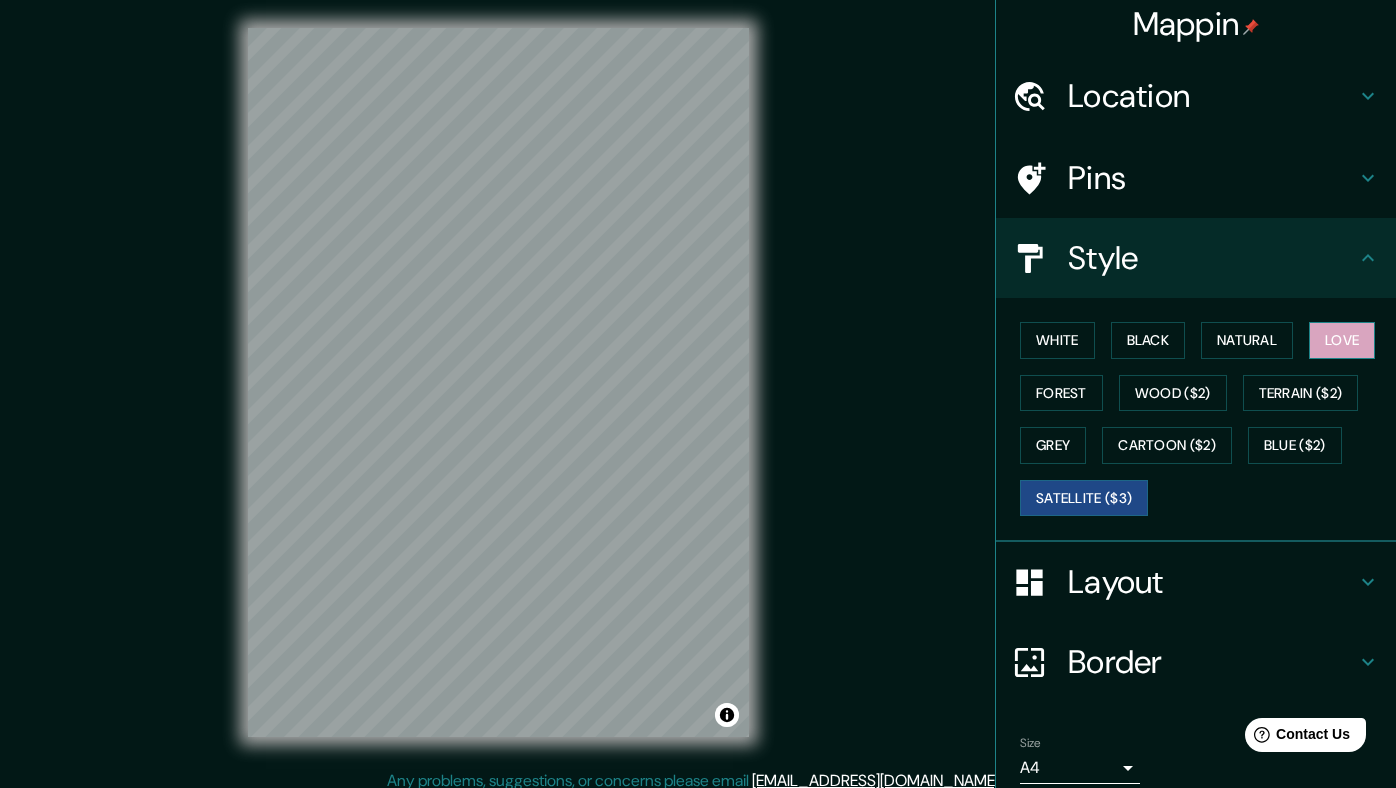 click on "Love" at bounding box center [1342, 340] 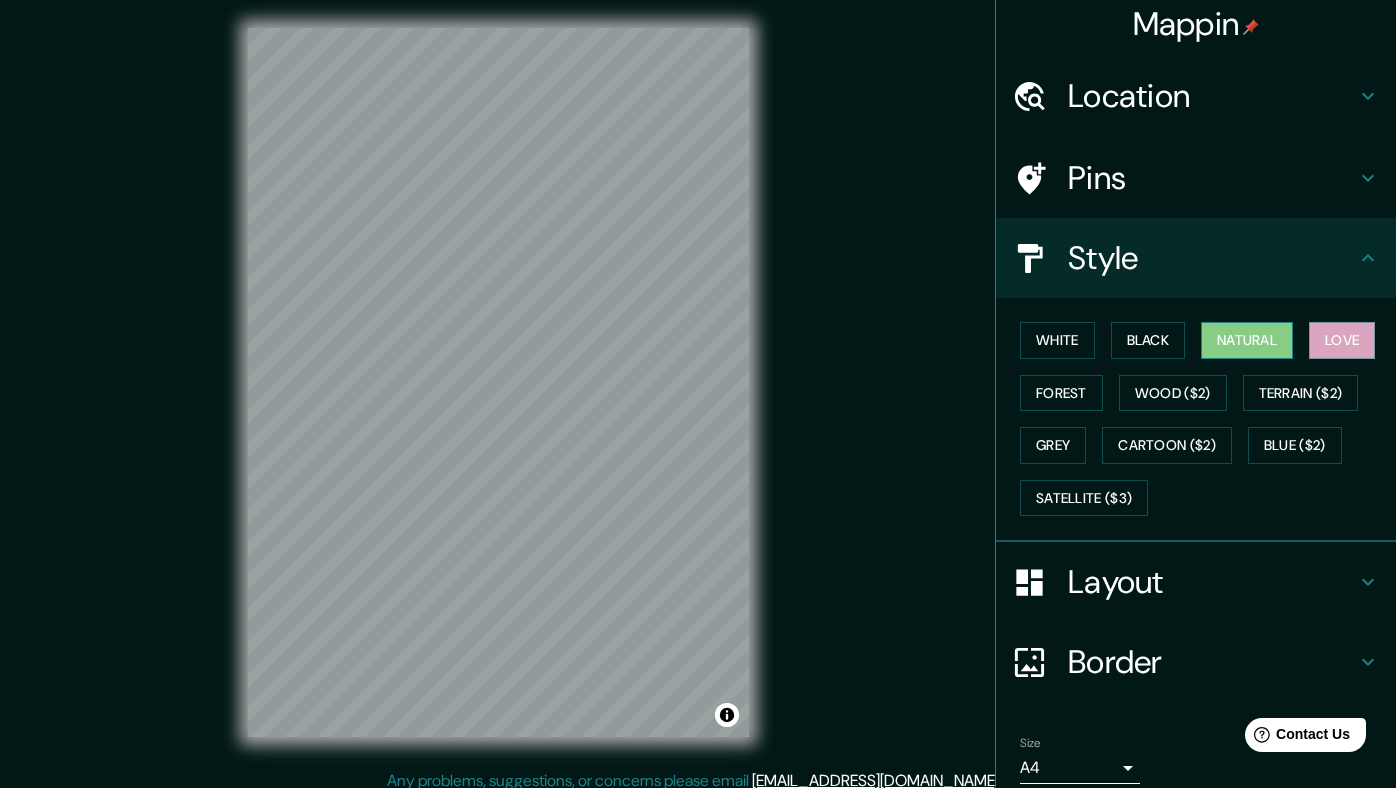click on "Natural" at bounding box center (1247, 340) 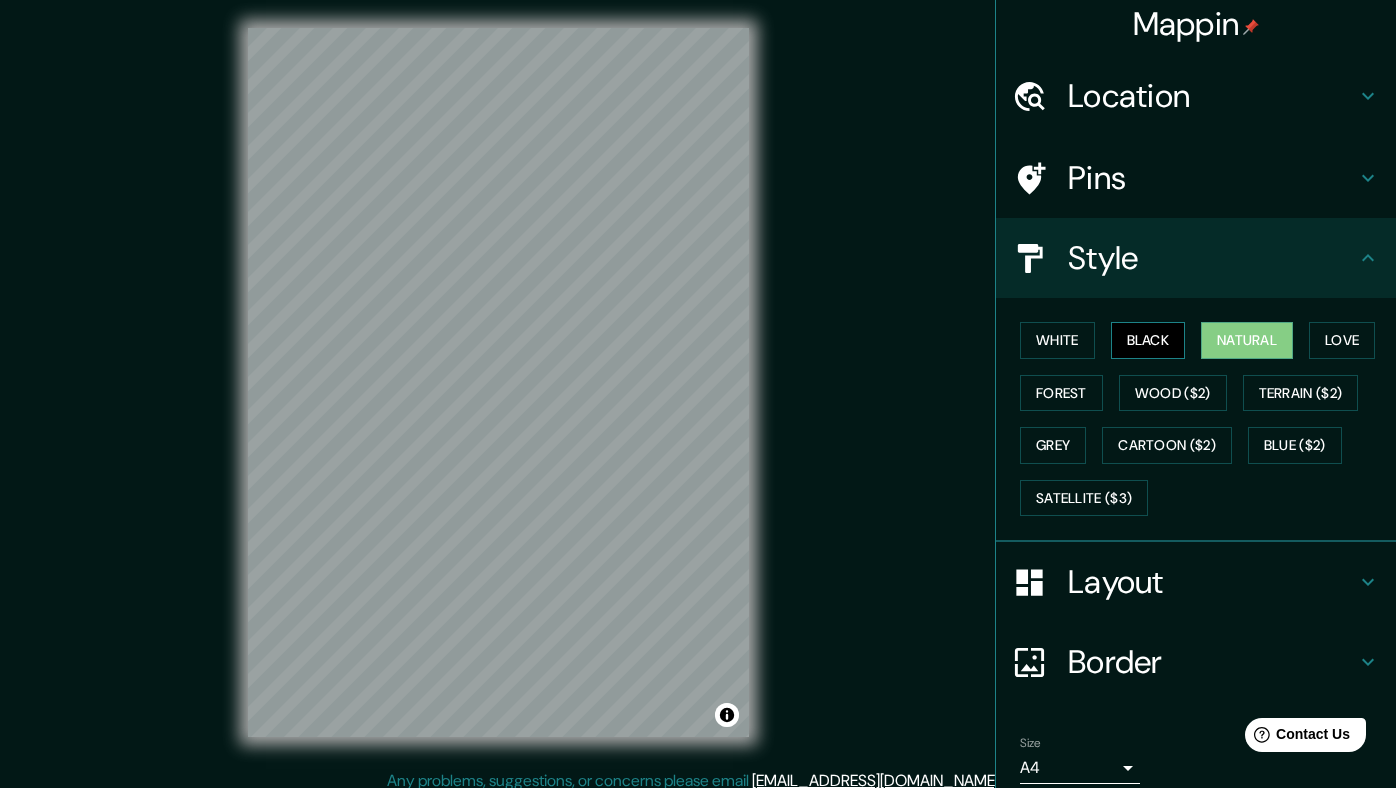 click on "Black" at bounding box center [1148, 340] 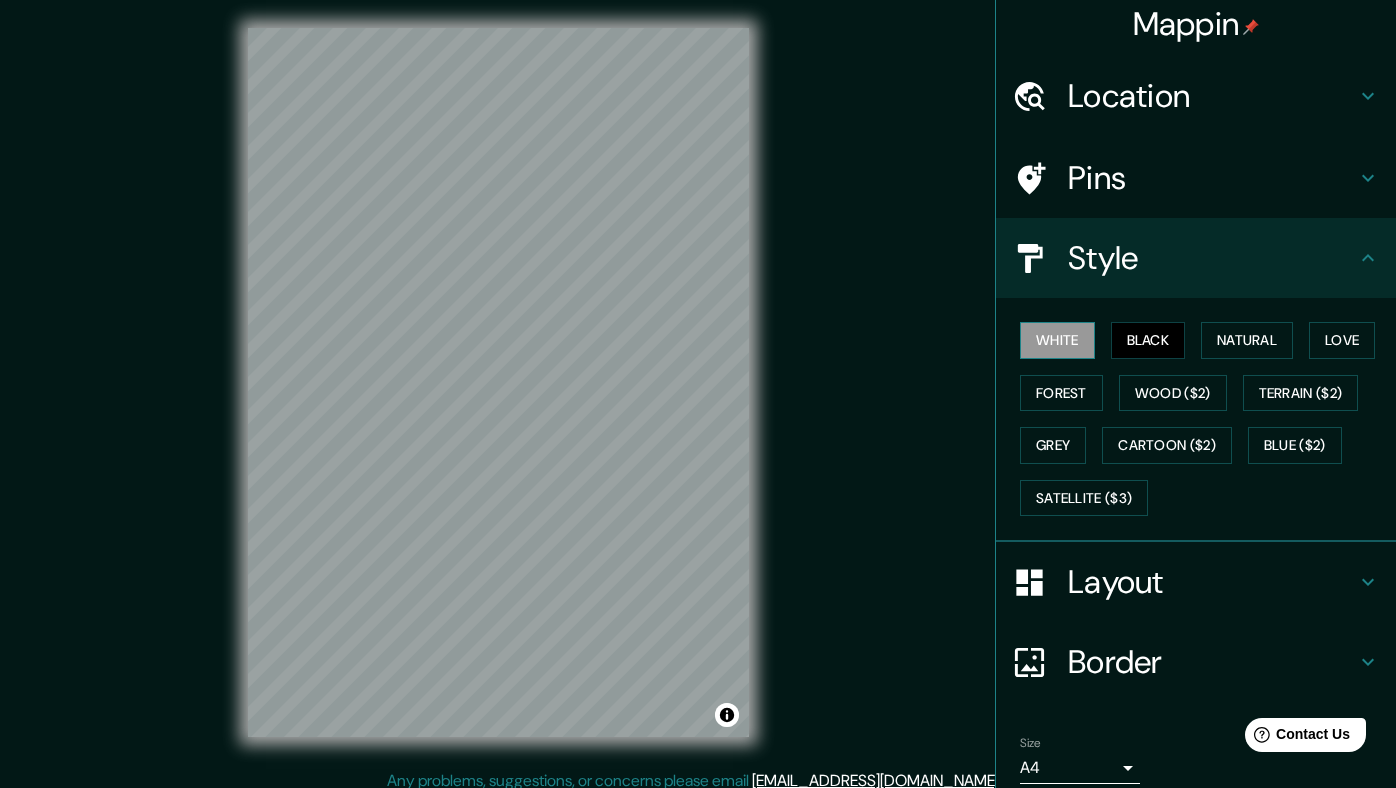 click on "White" at bounding box center (1057, 340) 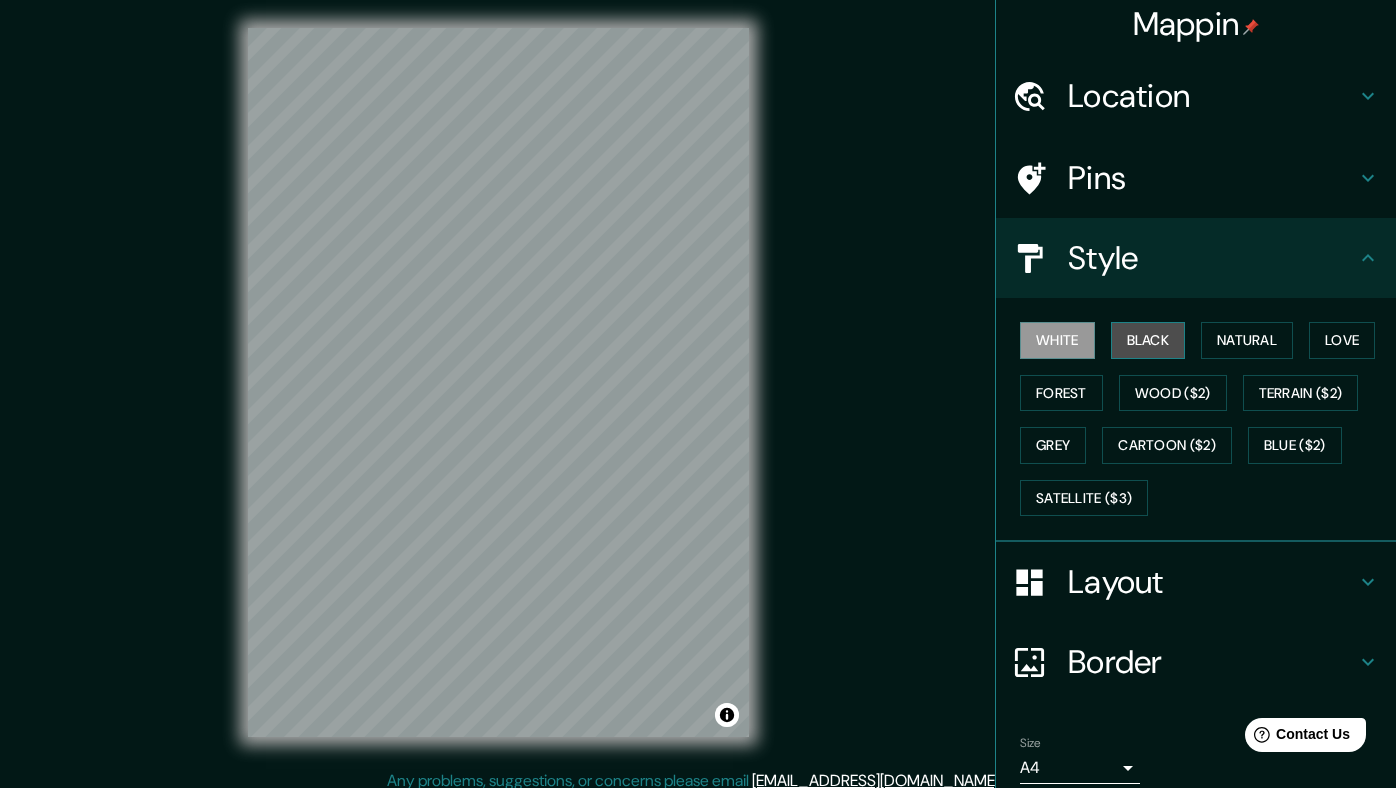 click on "Black" at bounding box center (1148, 340) 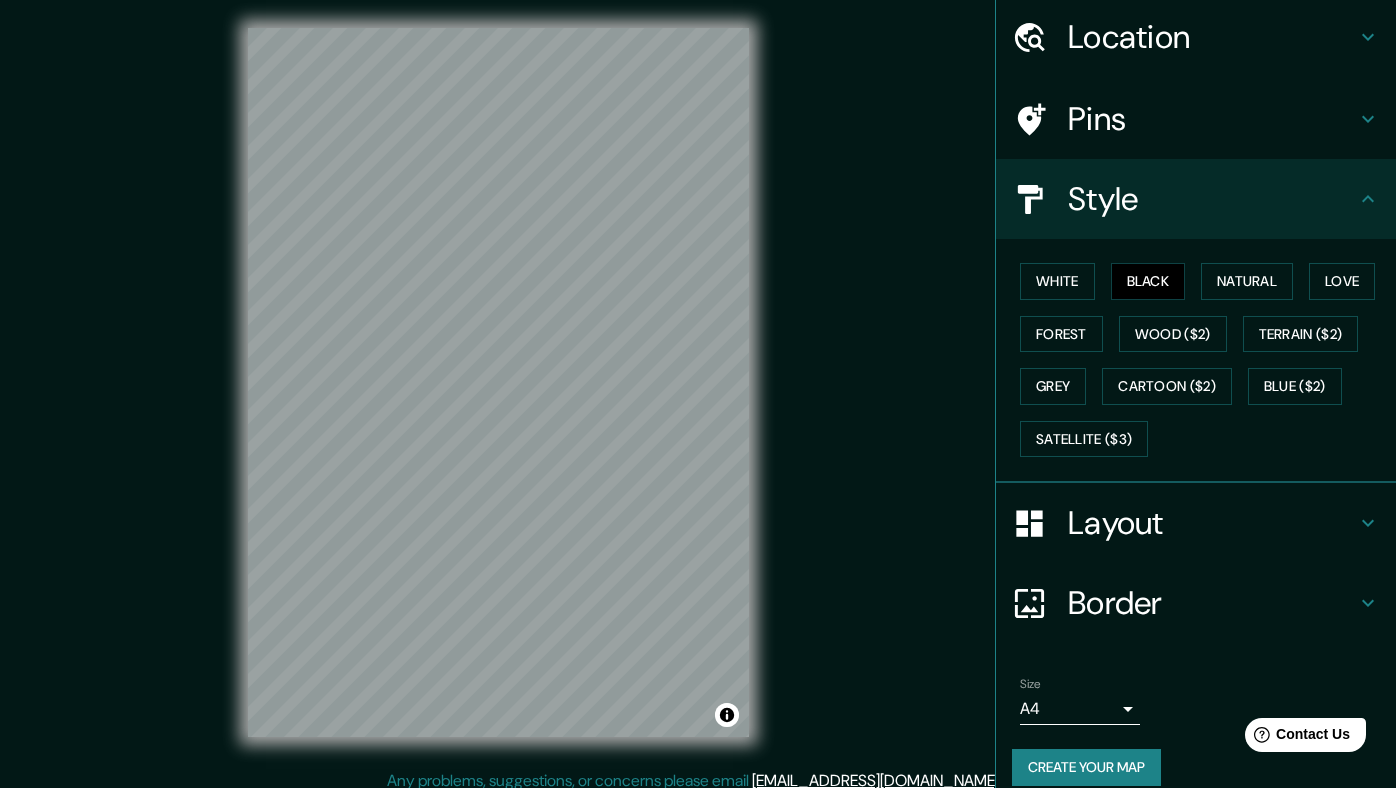 scroll, scrollTop: 88, scrollLeft: 0, axis: vertical 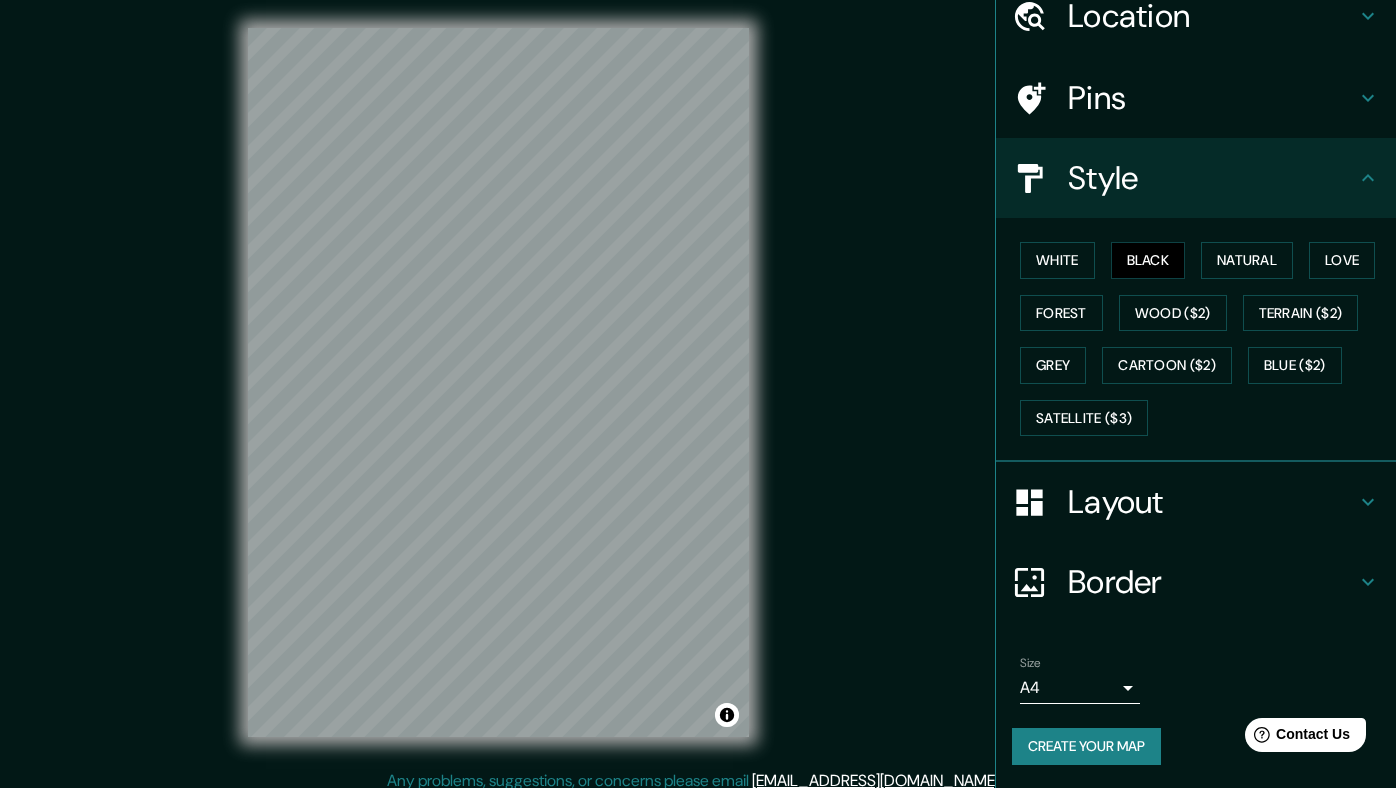 click on "Layout" at bounding box center (1212, 502) 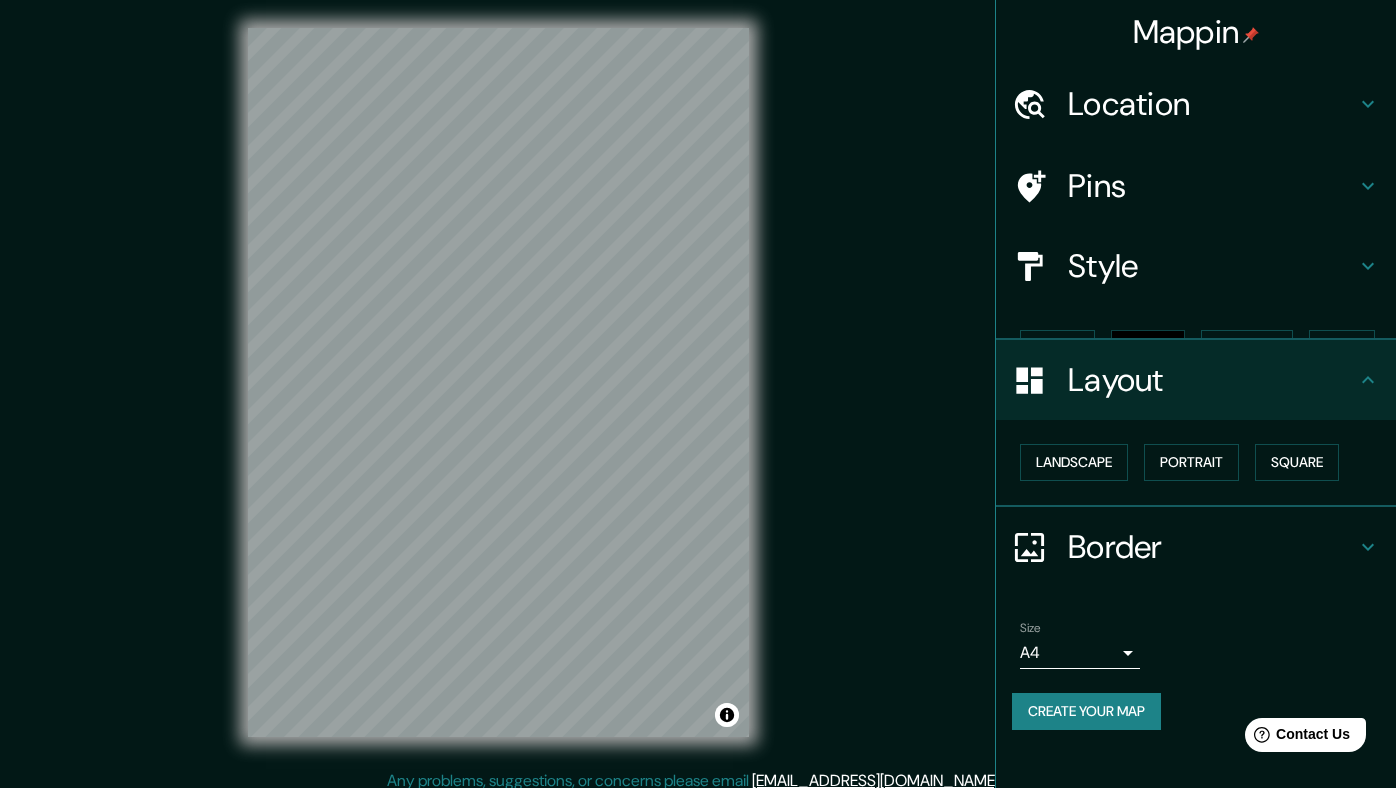scroll, scrollTop: 0, scrollLeft: 0, axis: both 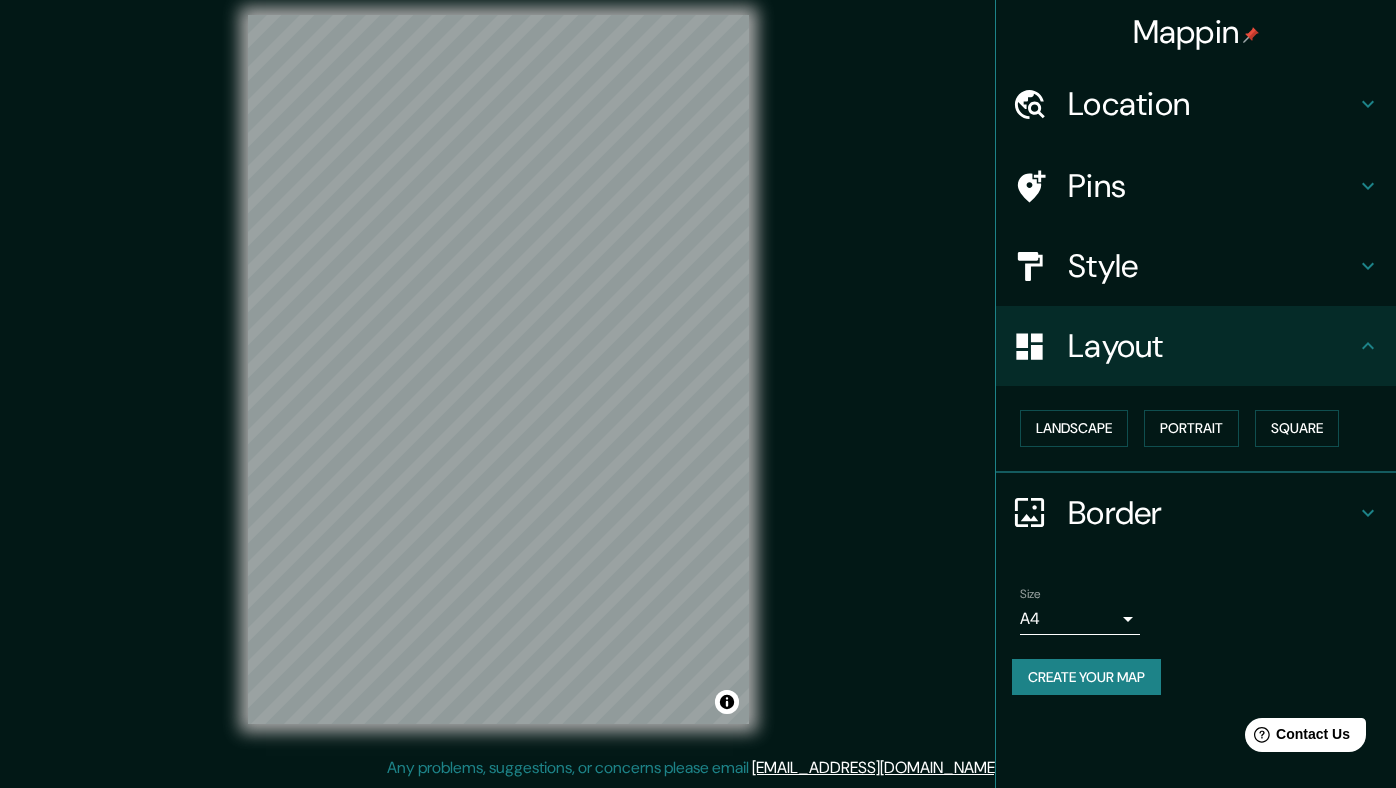 click on "Border" at bounding box center [1212, 513] 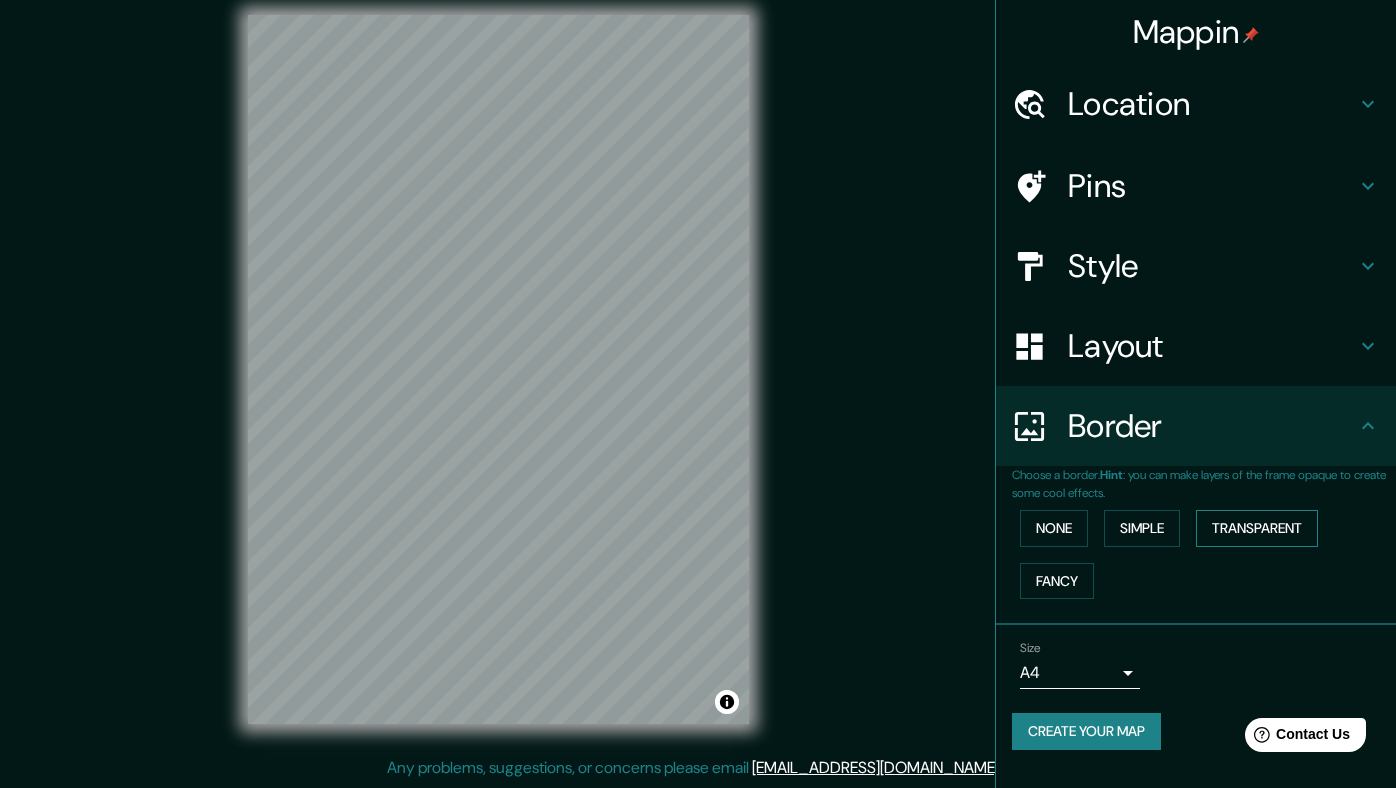 click on "Simple" at bounding box center (1142, 528) 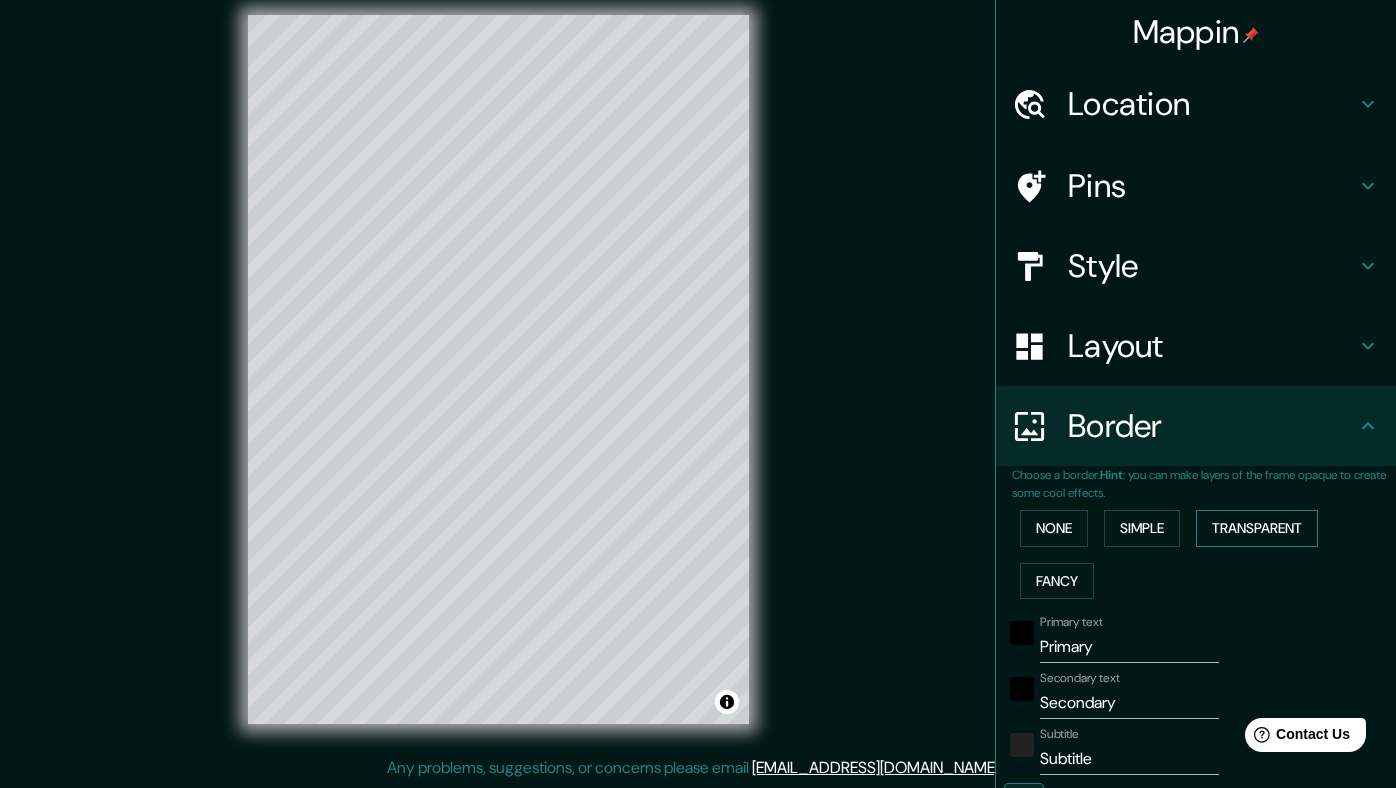 click on "Transparent" at bounding box center (1257, 528) 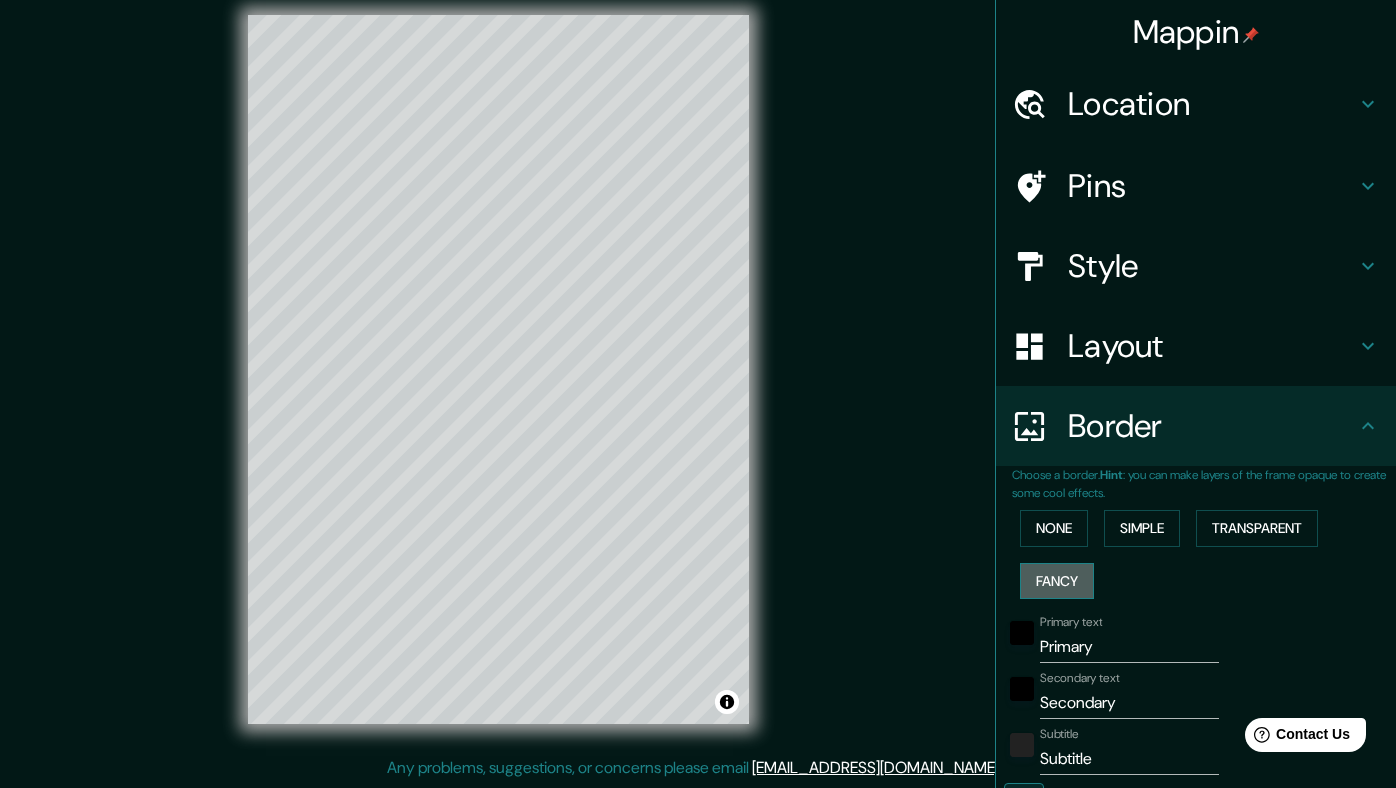 click on "Fancy" at bounding box center (1057, 581) 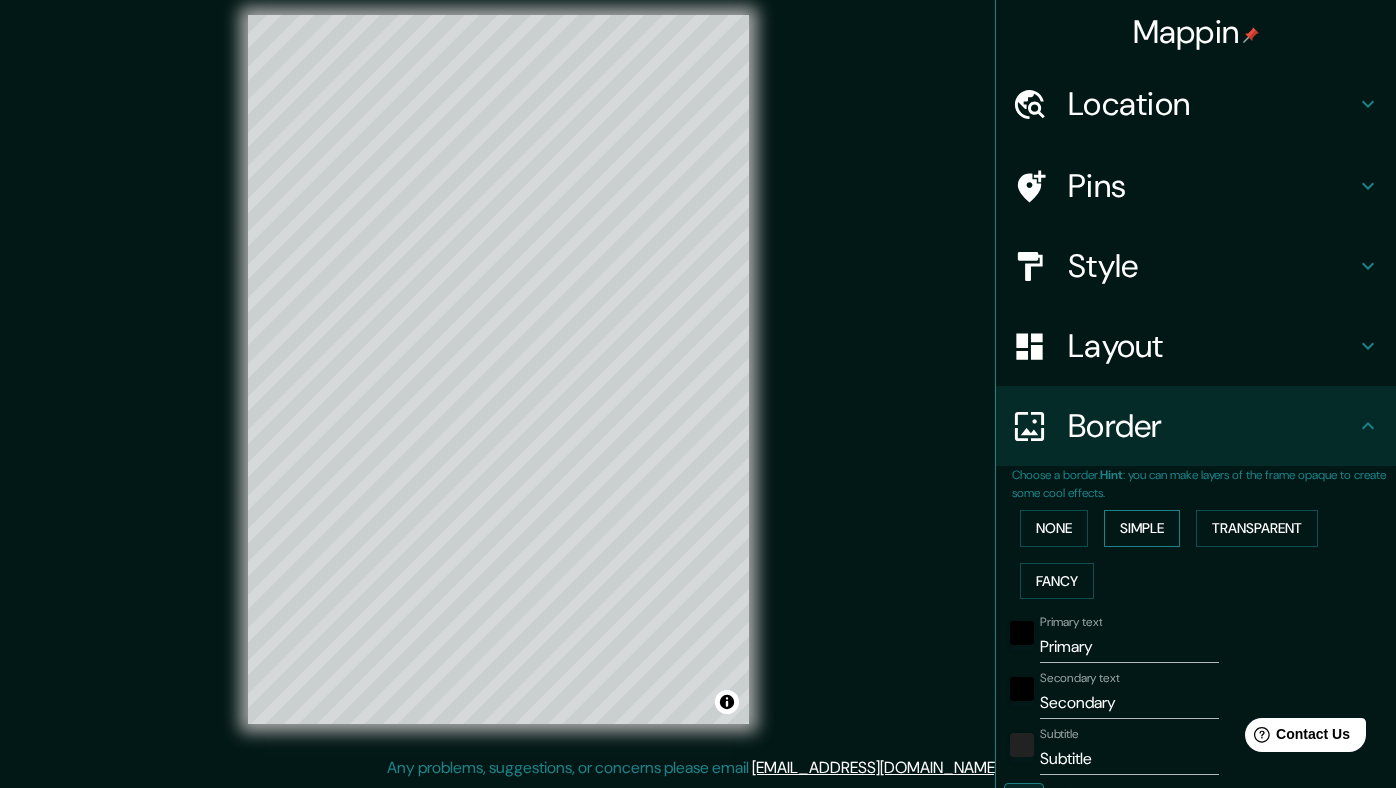 click on "Simple" at bounding box center (1142, 528) 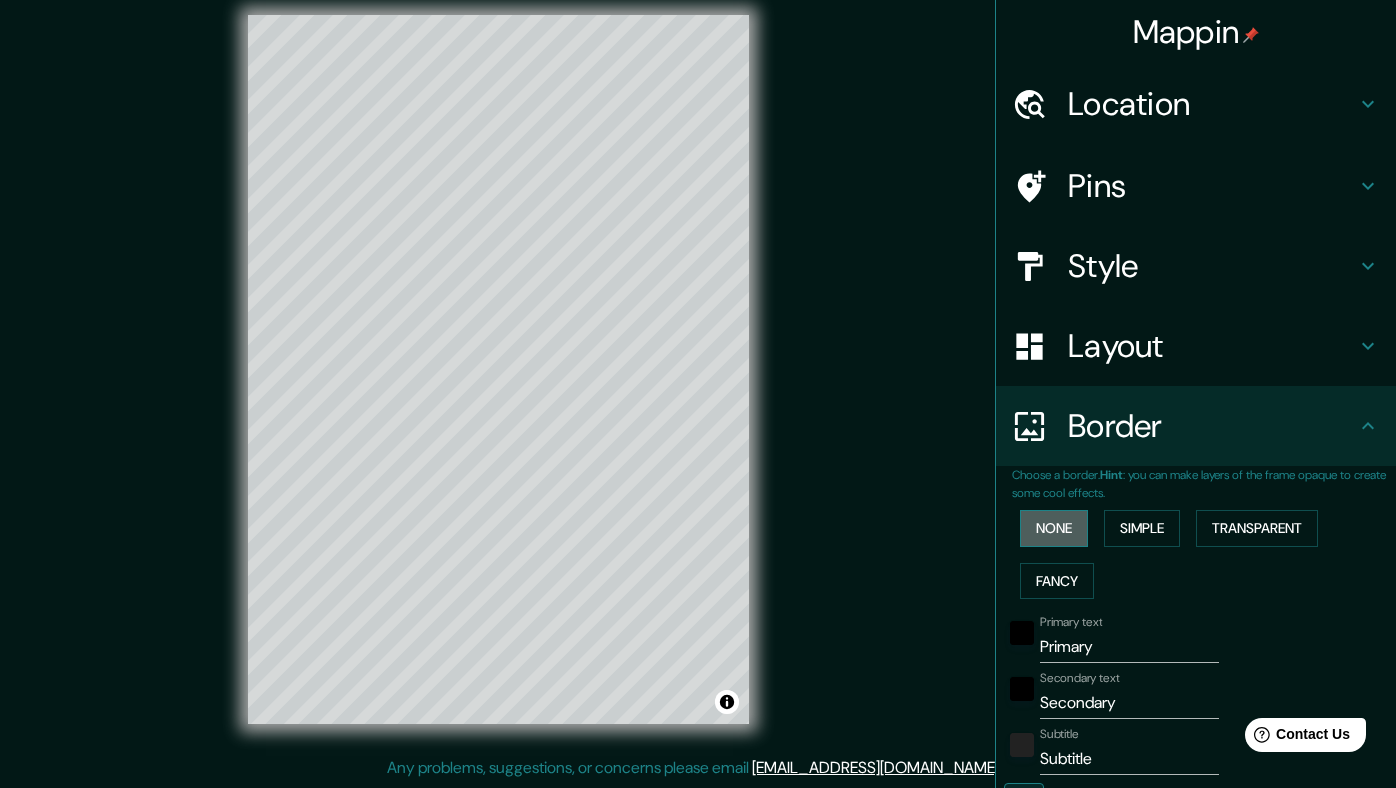 click on "None" at bounding box center [1054, 528] 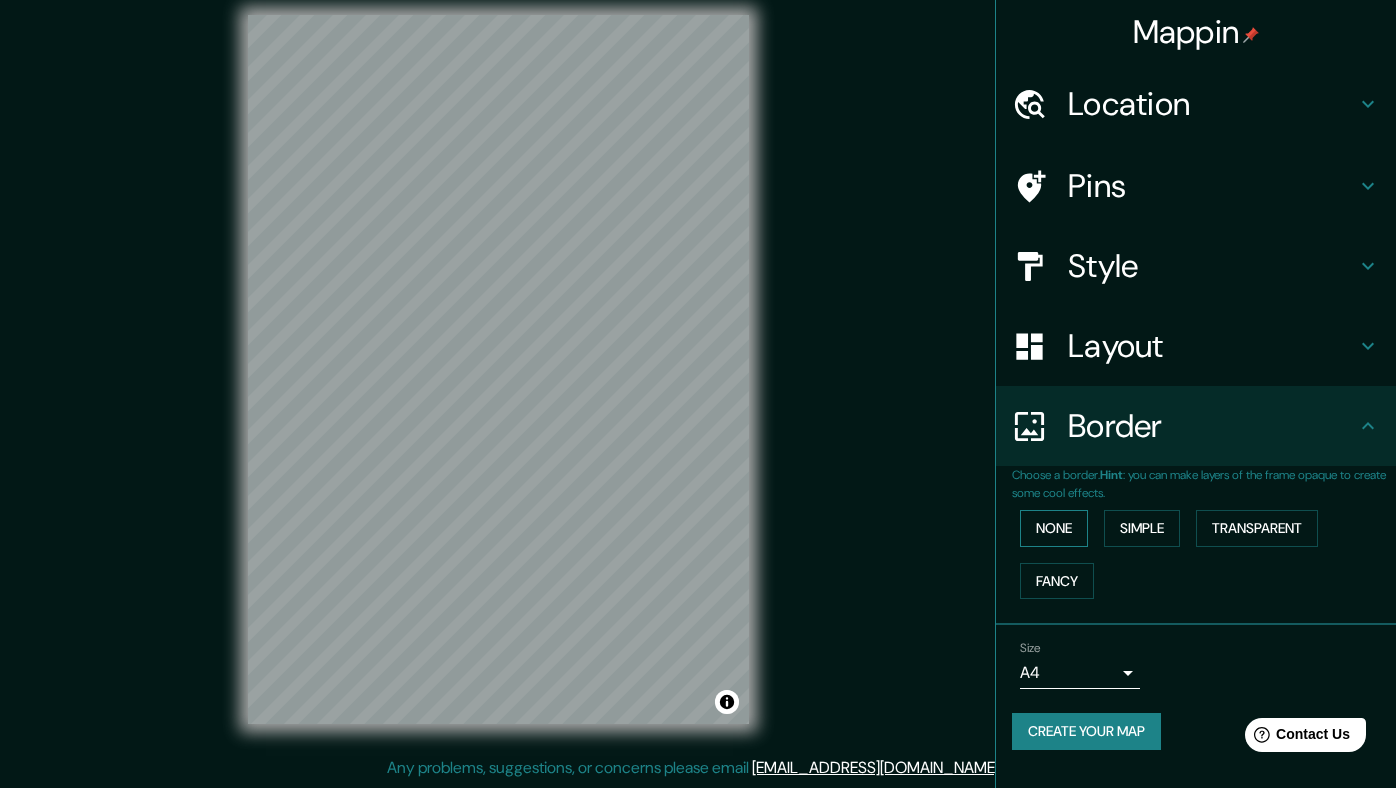 scroll, scrollTop: 0, scrollLeft: 0, axis: both 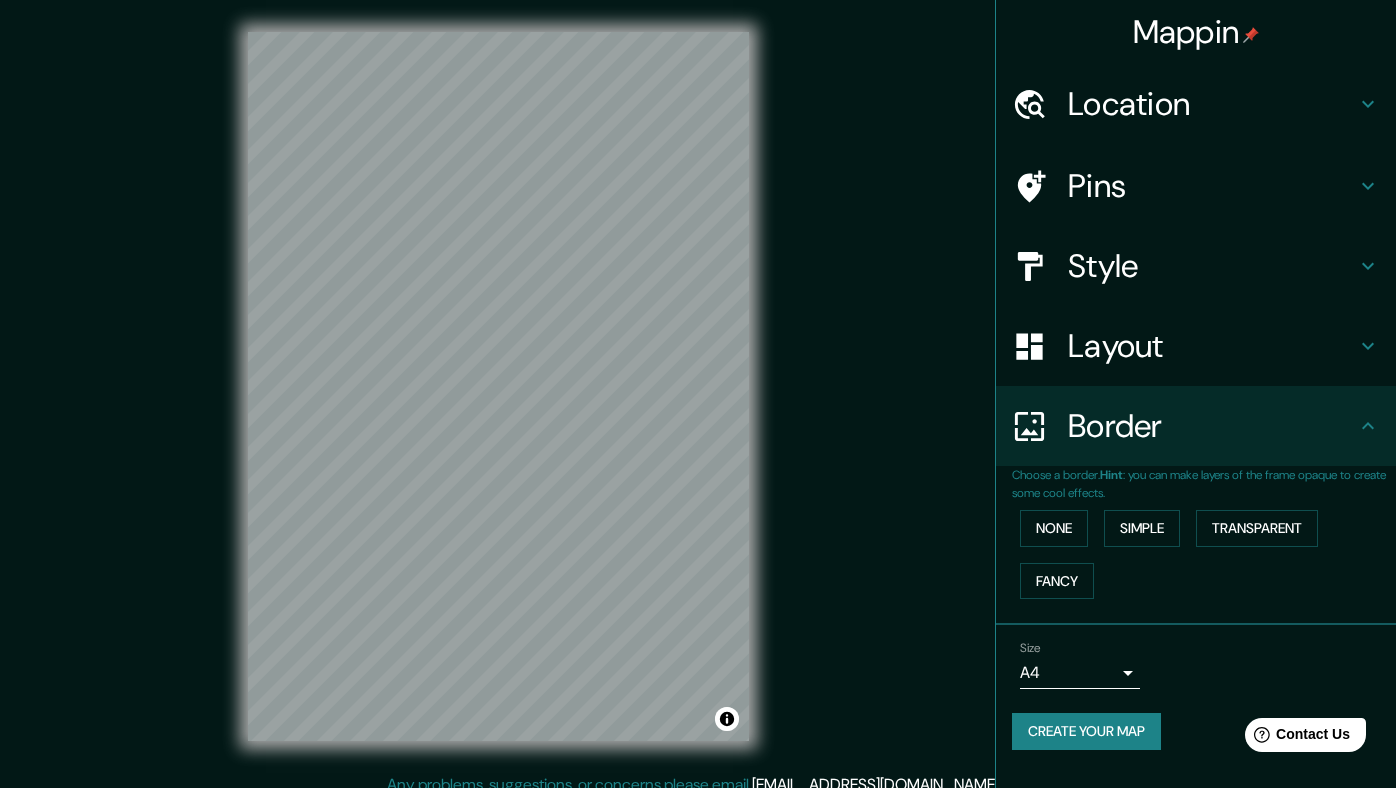 click on "Location" at bounding box center (1212, 104) 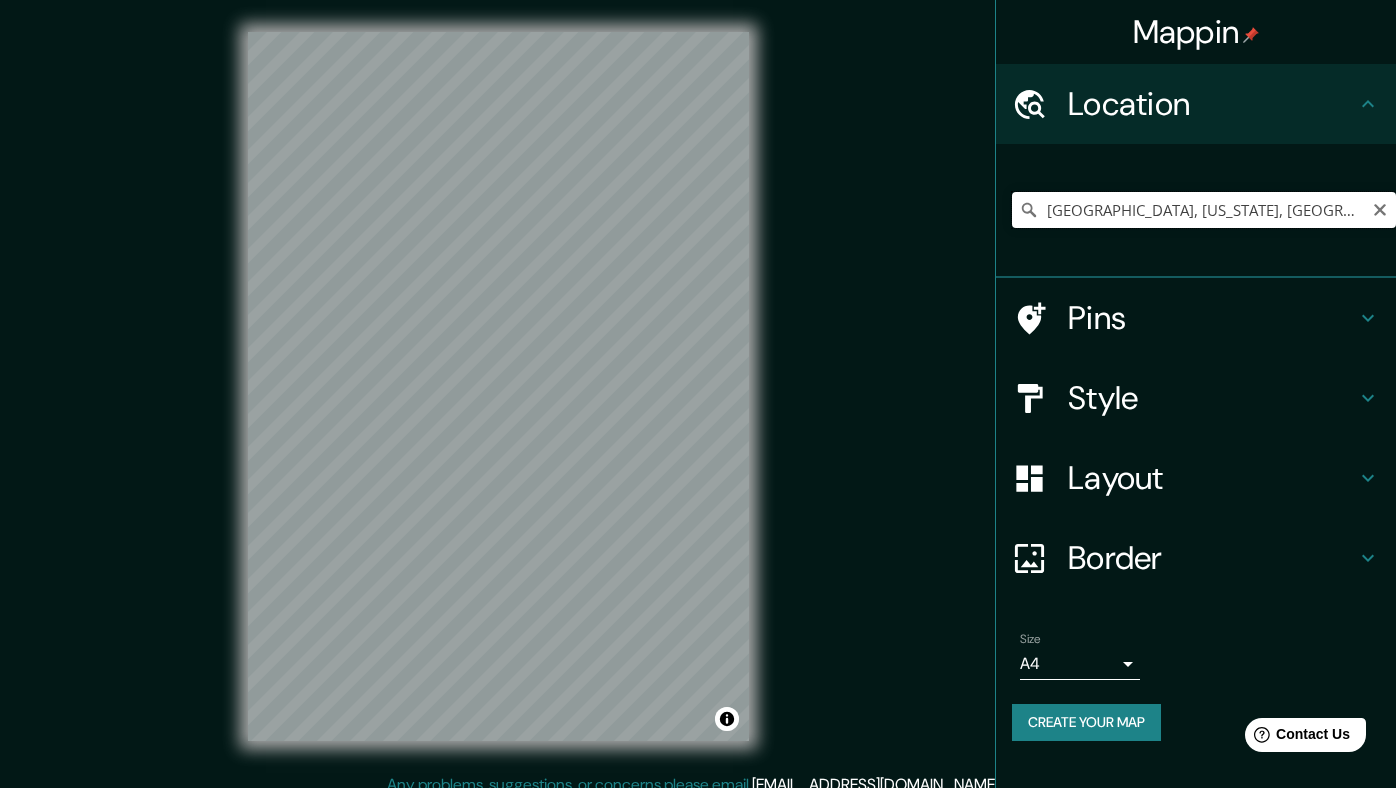 click on "[GEOGRAPHIC_DATA], [US_STATE], [GEOGRAPHIC_DATA]" at bounding box center [1204, 210] 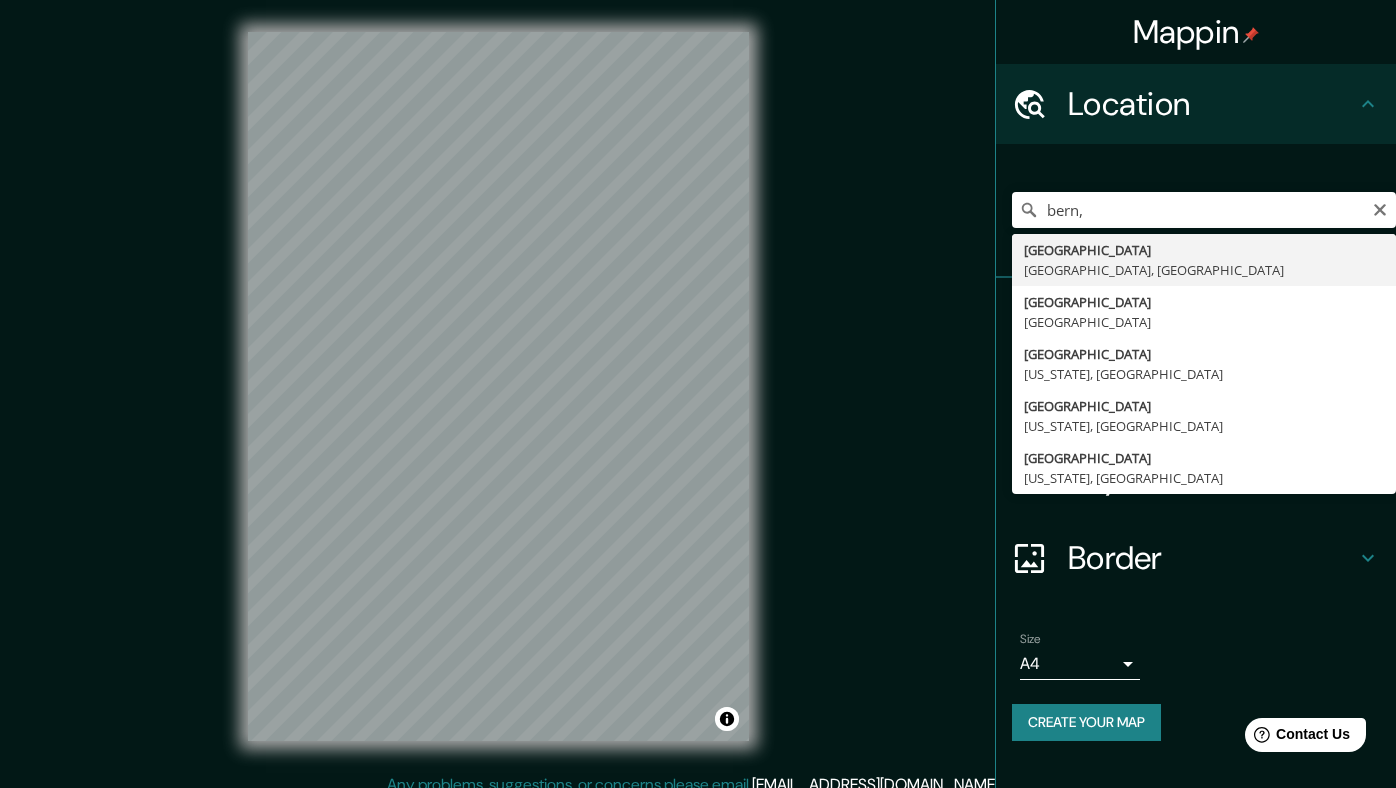 type on "[GEOGRAPHIC_DATA], [GEOGRAPHIC_DATA], [GEOGRAPHIC_DATA]" 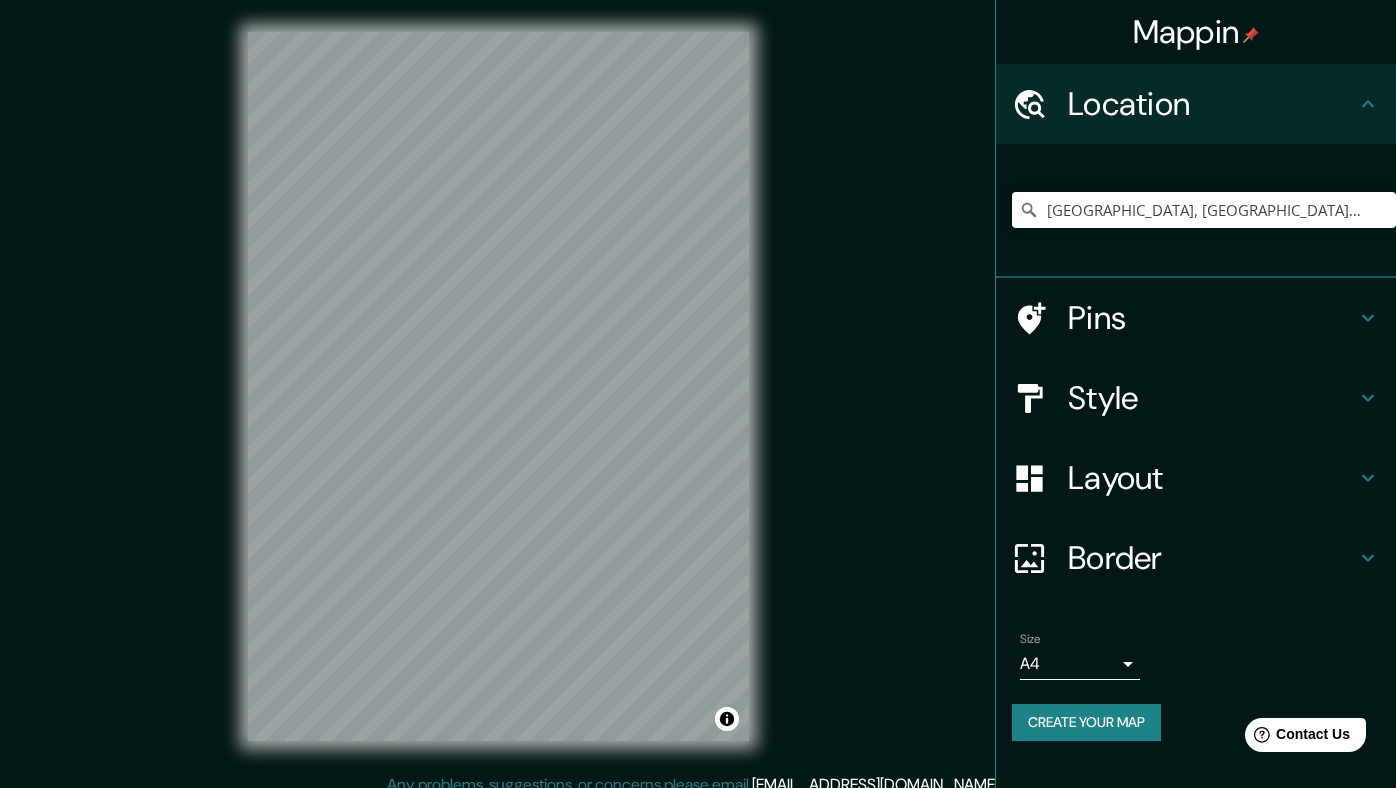 click on "Layout" at bounding box center [1212, 478] 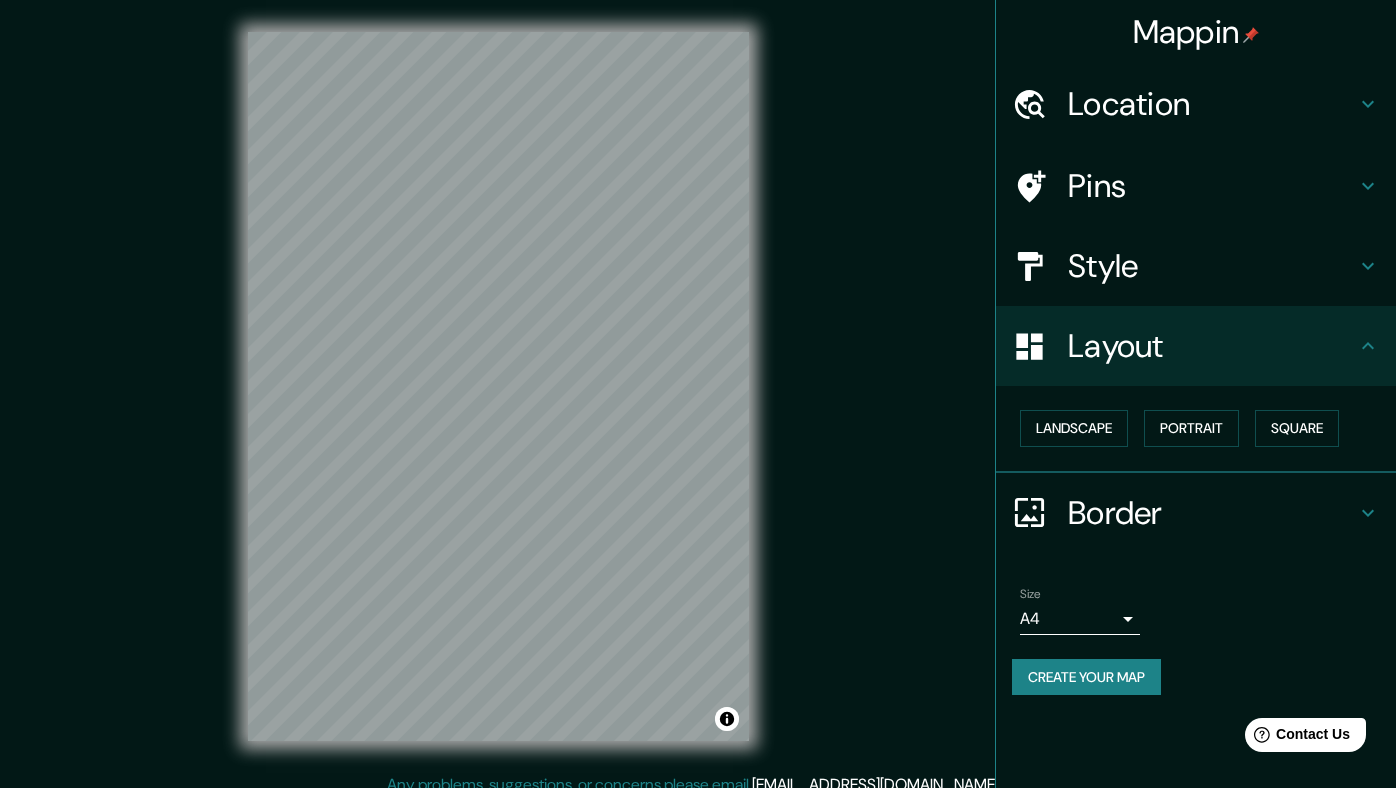click on "Style" at bounding box center [1212, 266] 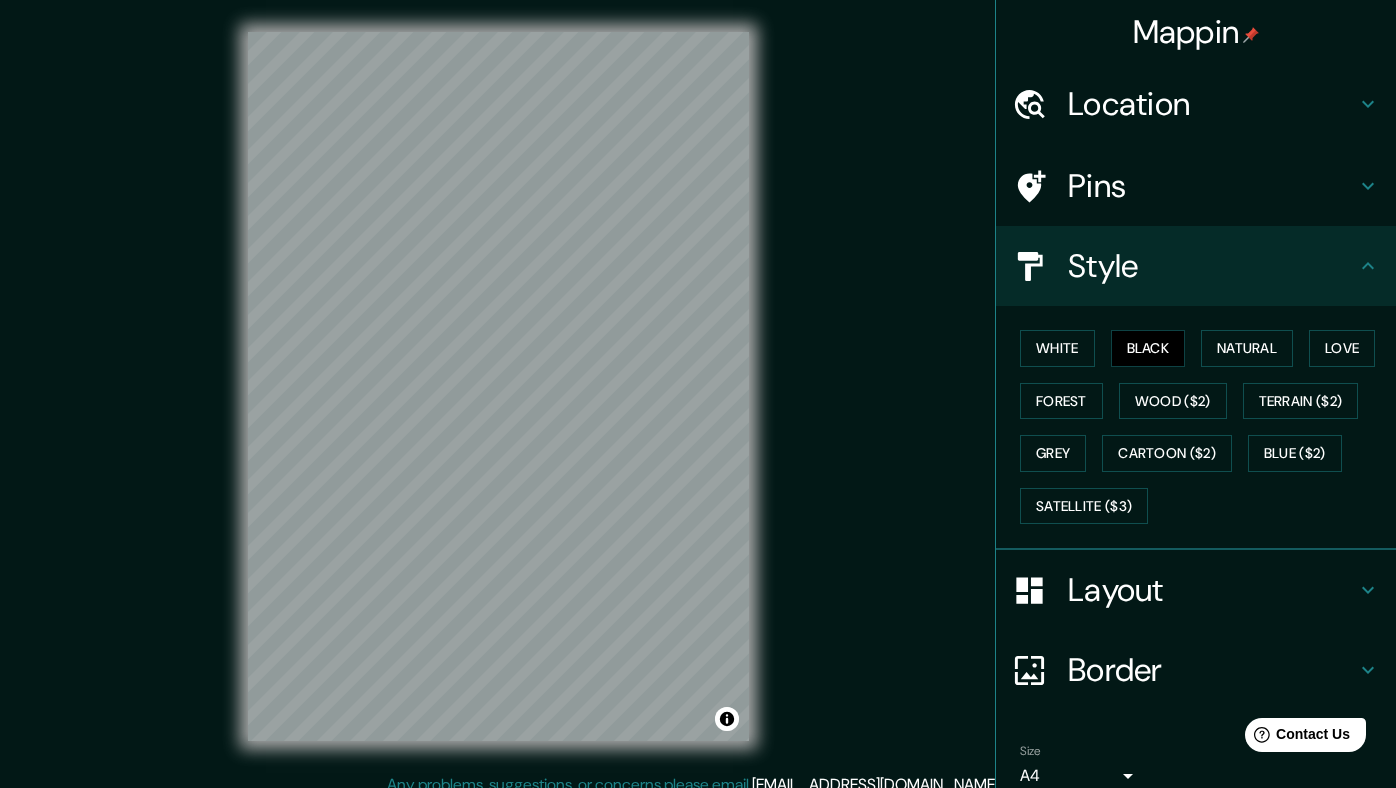 click on "White Black Natural Love Forest Wood ($2) Terrain ($2) Grey Cartoon ($2) Blue ($2) Satellite ($3)" at bounding box center (1204, 427) 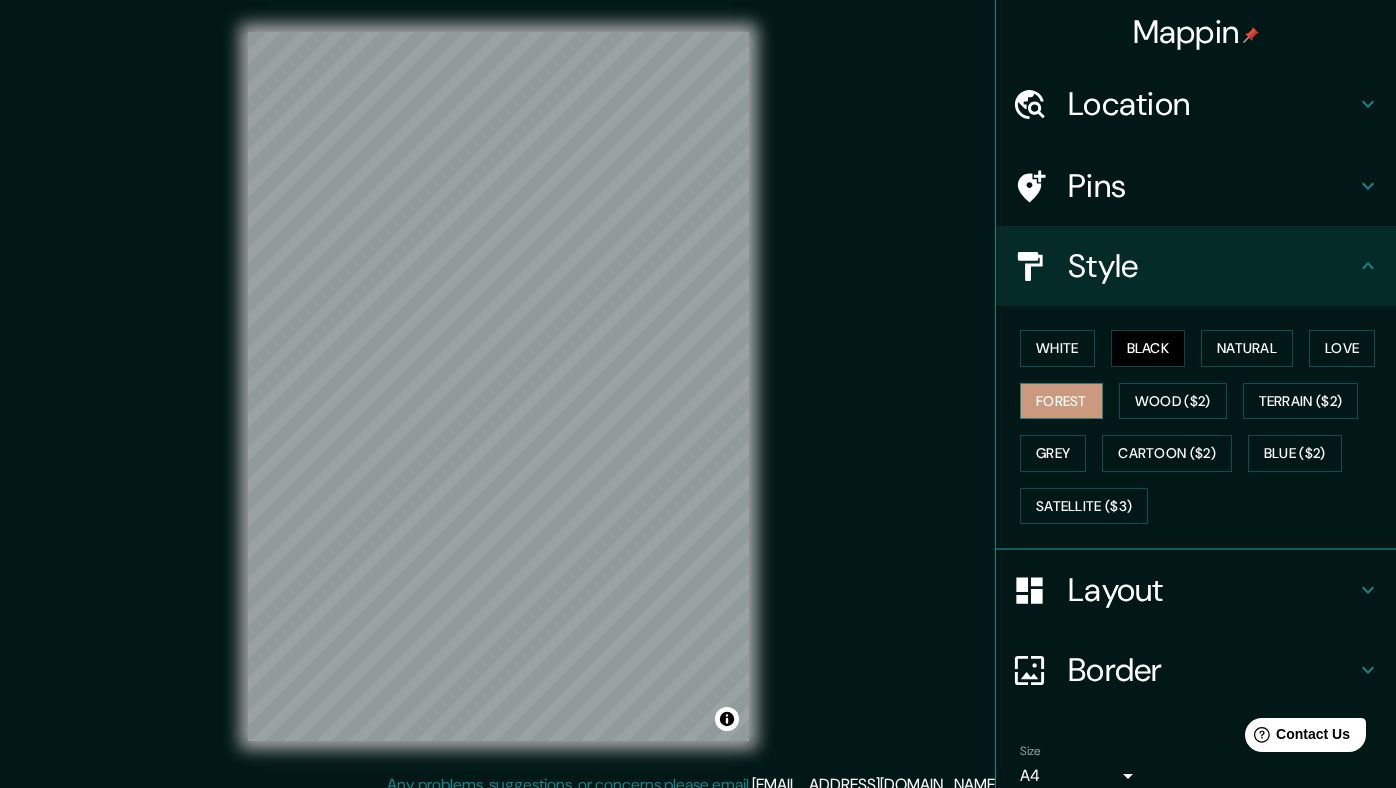 click on "Forest" at bounding box center (1061, 401) 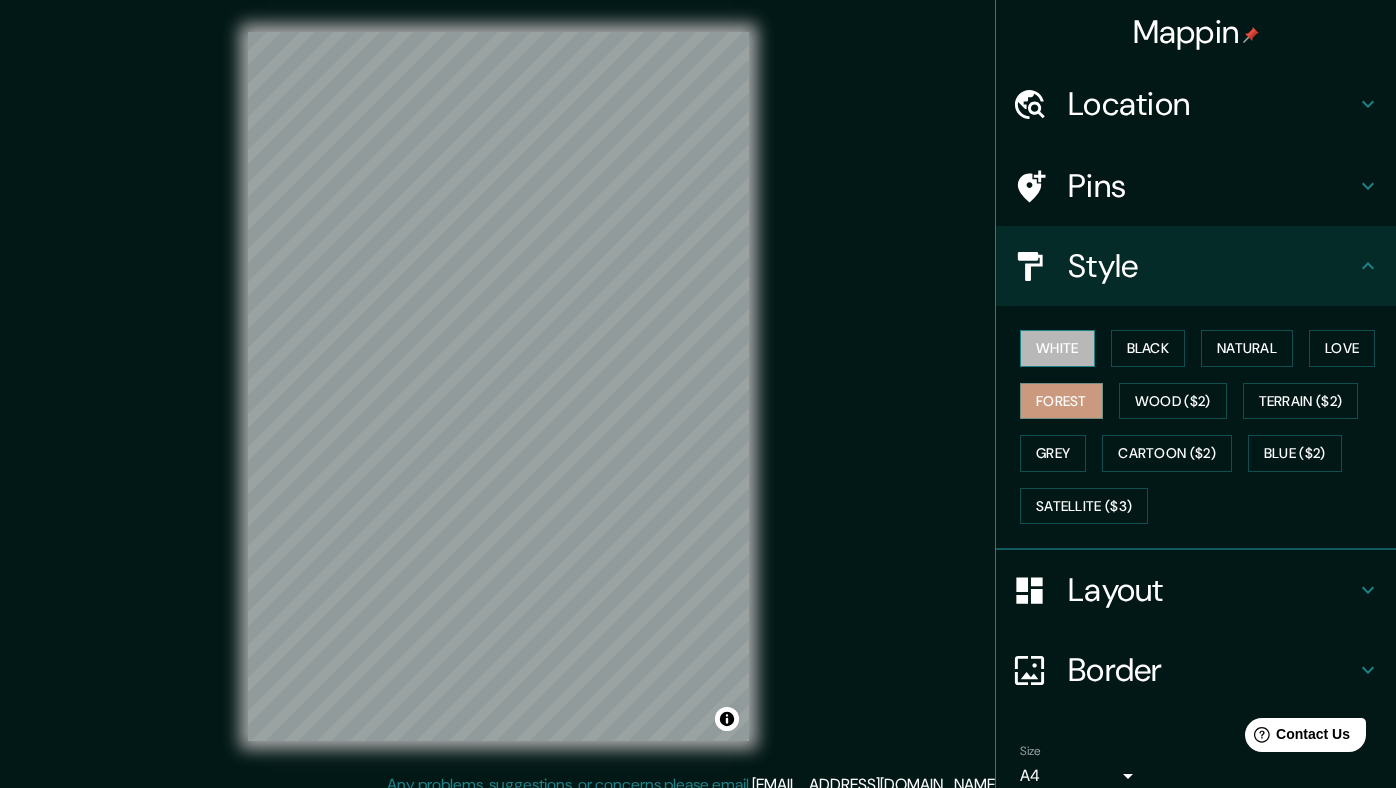 click on "White" at bounding box center (1057, 348) 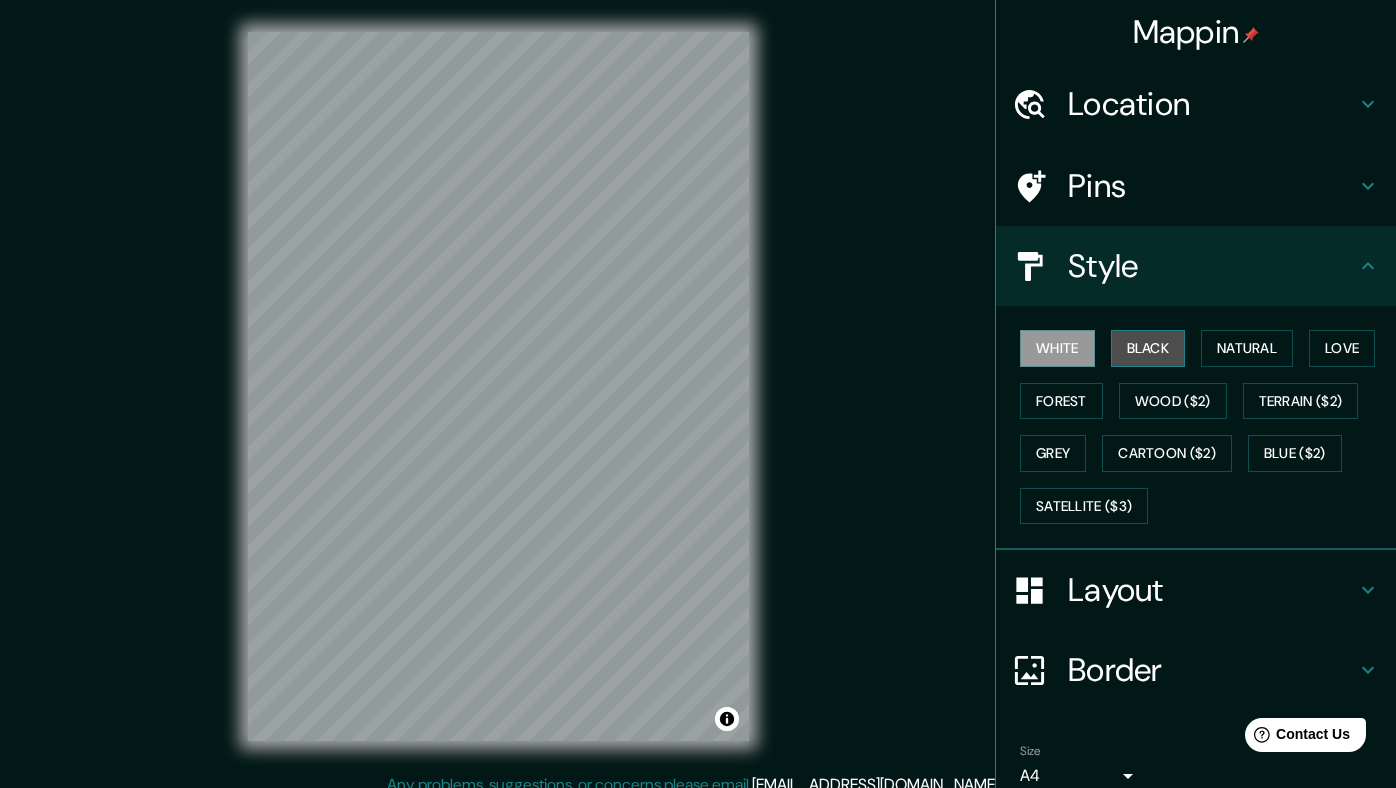 click on "Black" at bounding box center (1148, 348) 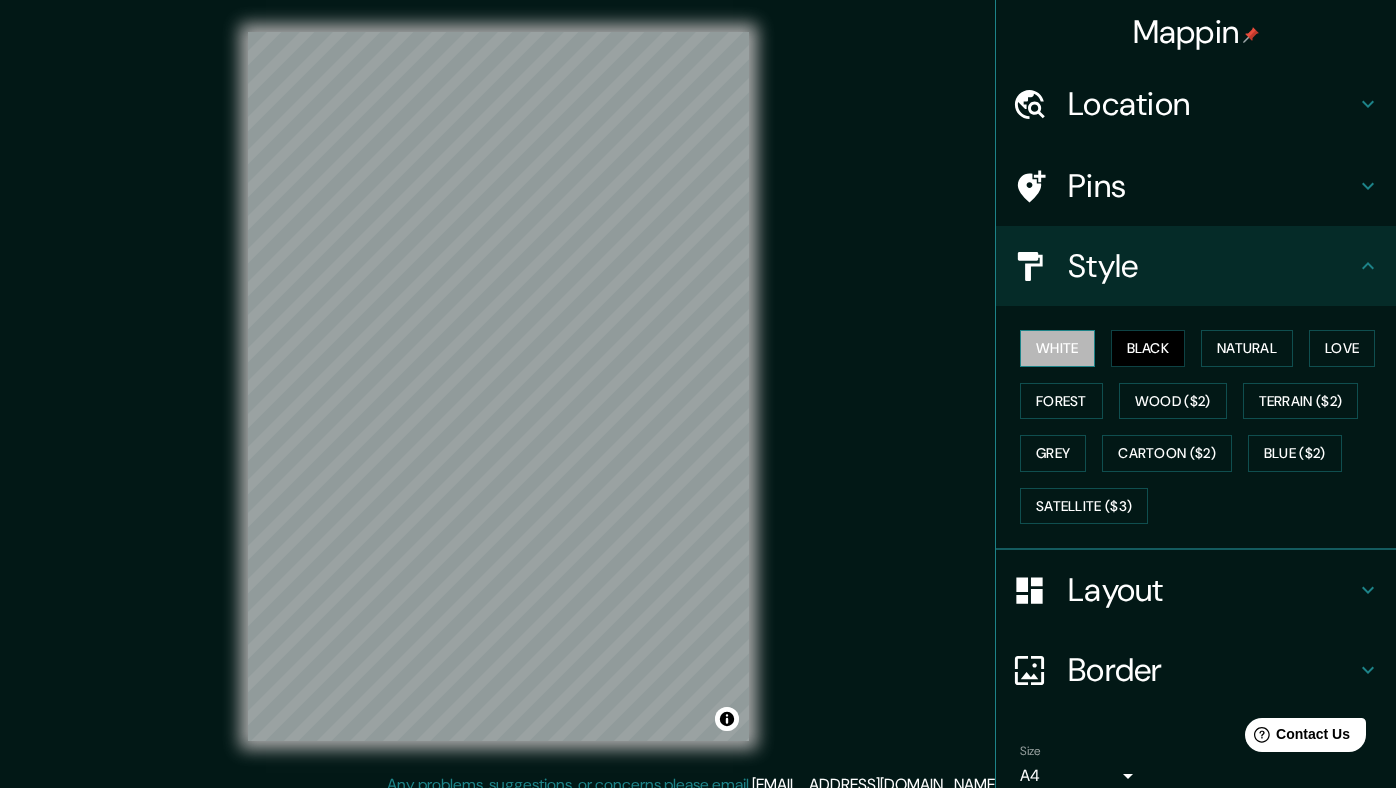 click on "White" at bounding box center [1057, 348] 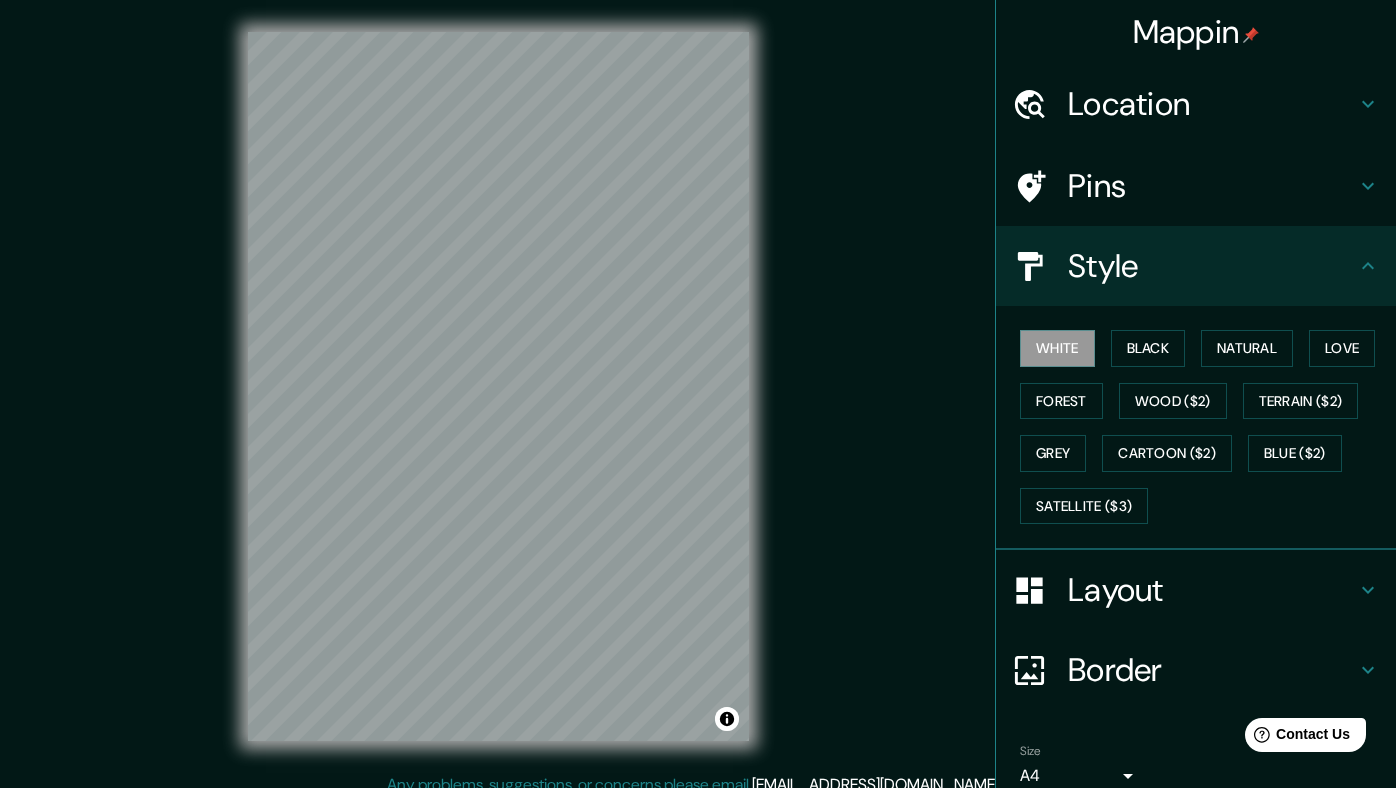 scroll, scrollTop: 88, scrollLeft: 0, axis: vertical 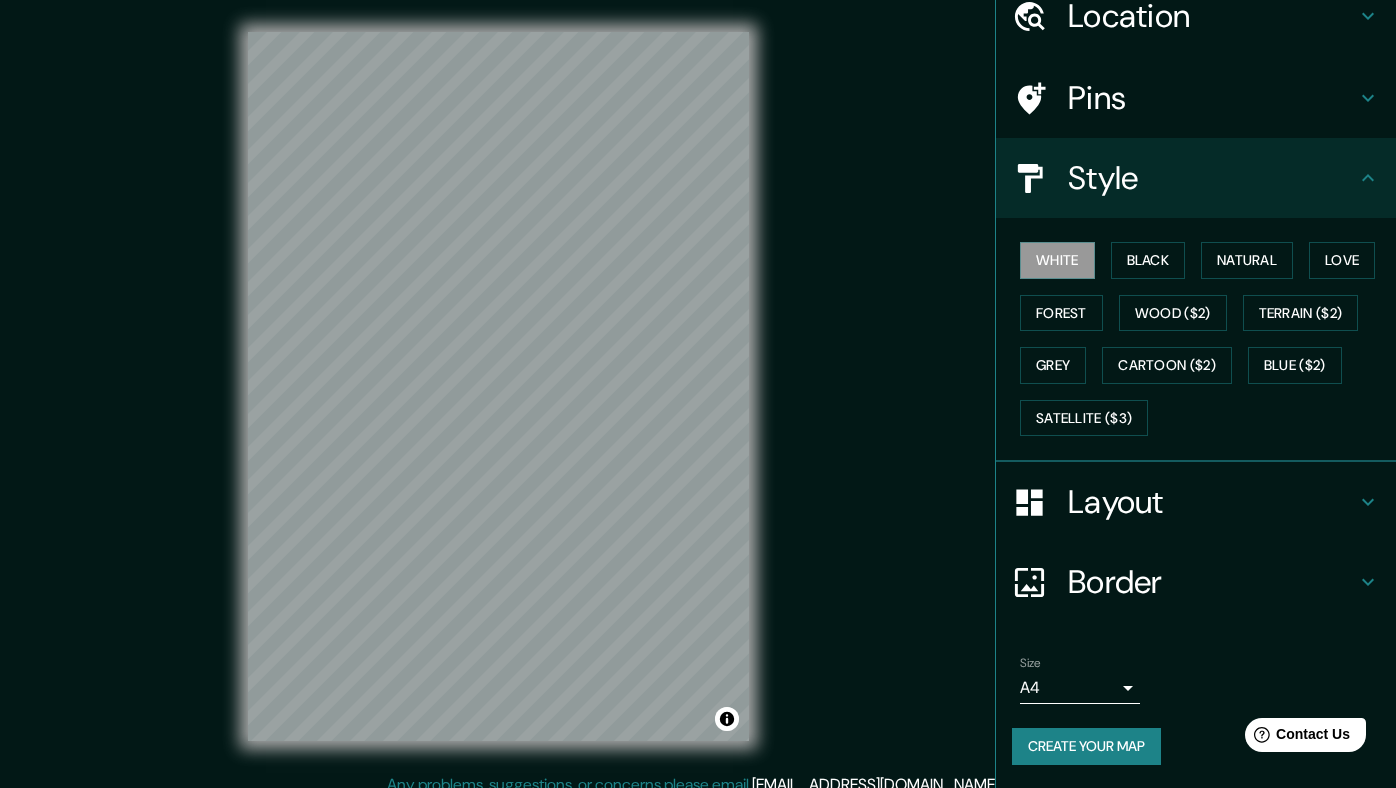 click on "Create your map" at bounding box center [1086, 746] 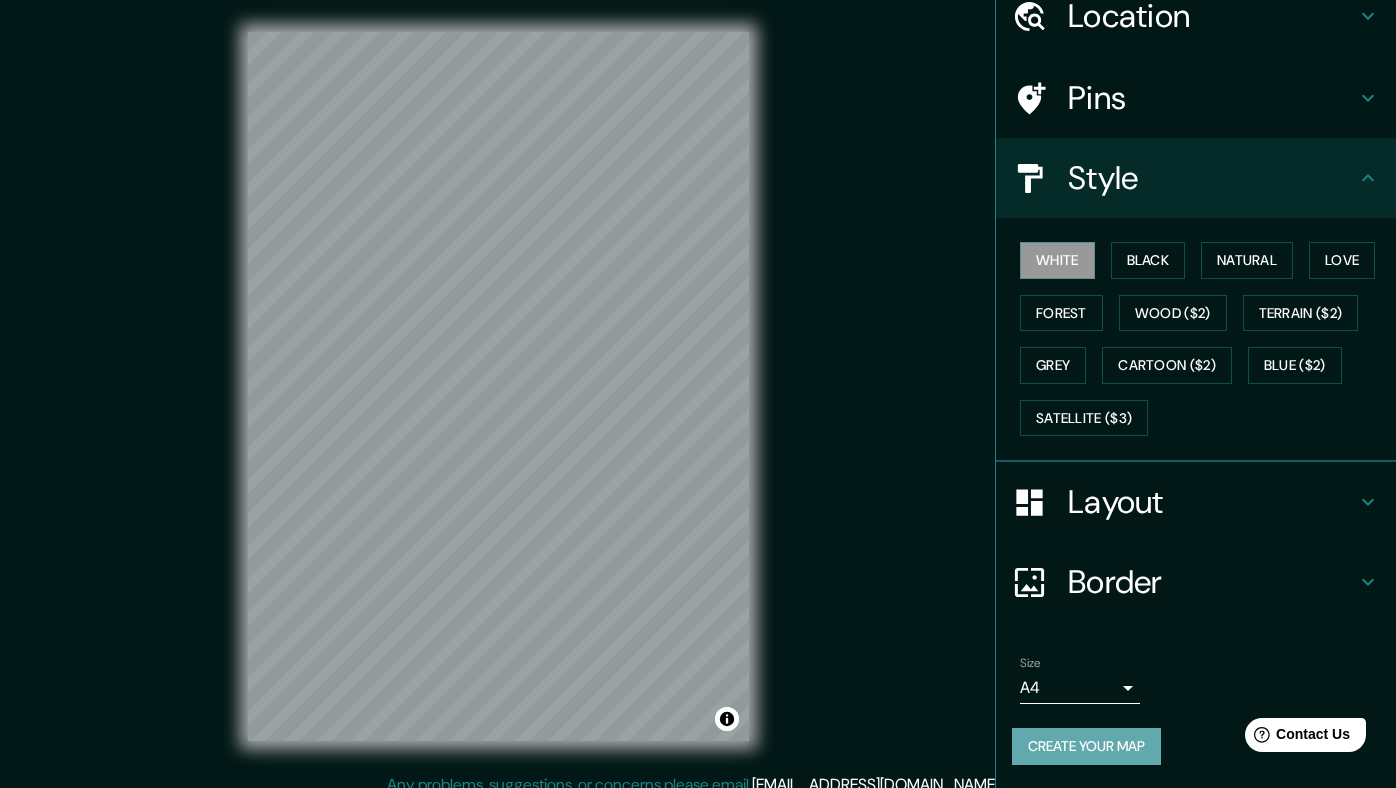 click on "Create your map" at bounding box center [1086, 746] 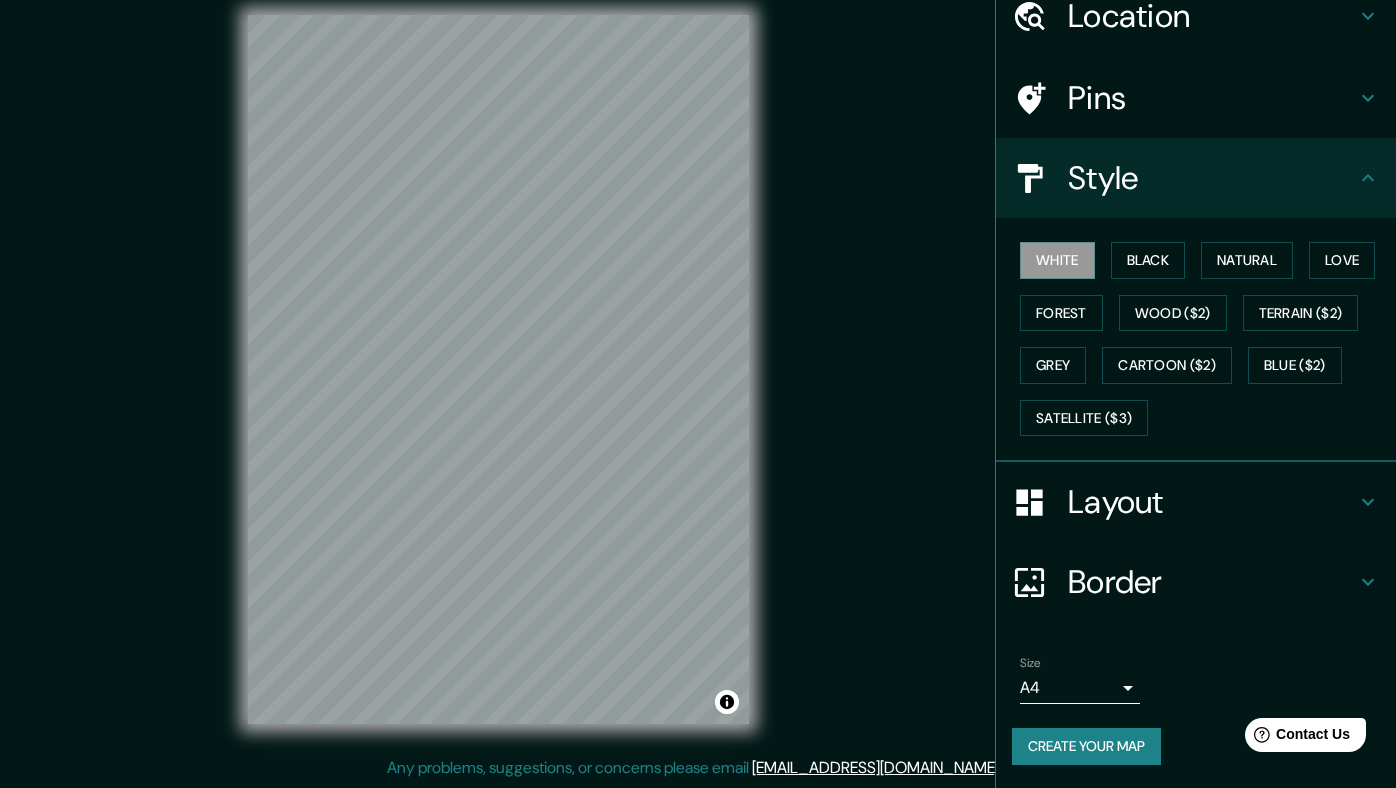 scroll, scrollTop: 0, scrollLeft: 0, axis: both 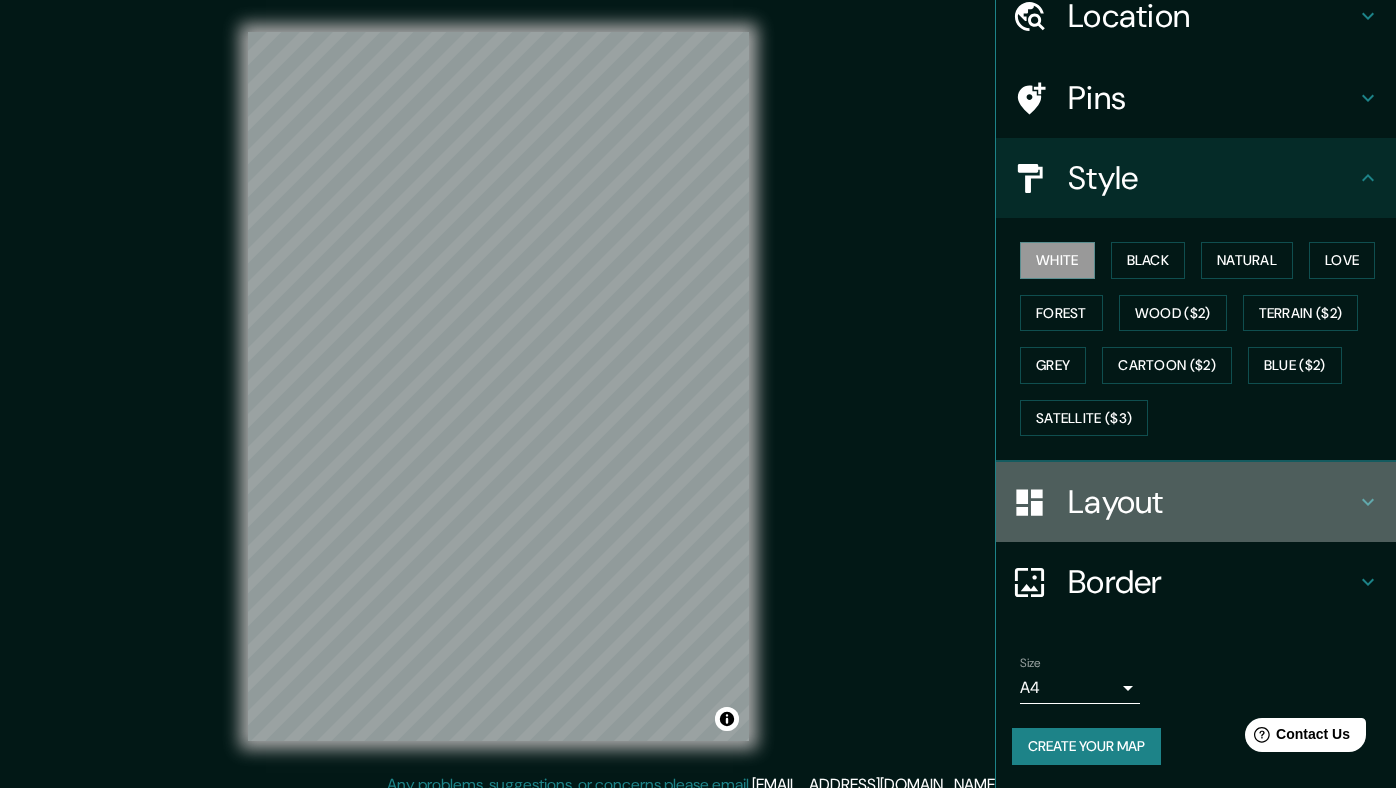 click on "Layout" at bounding box center (1212, 502) 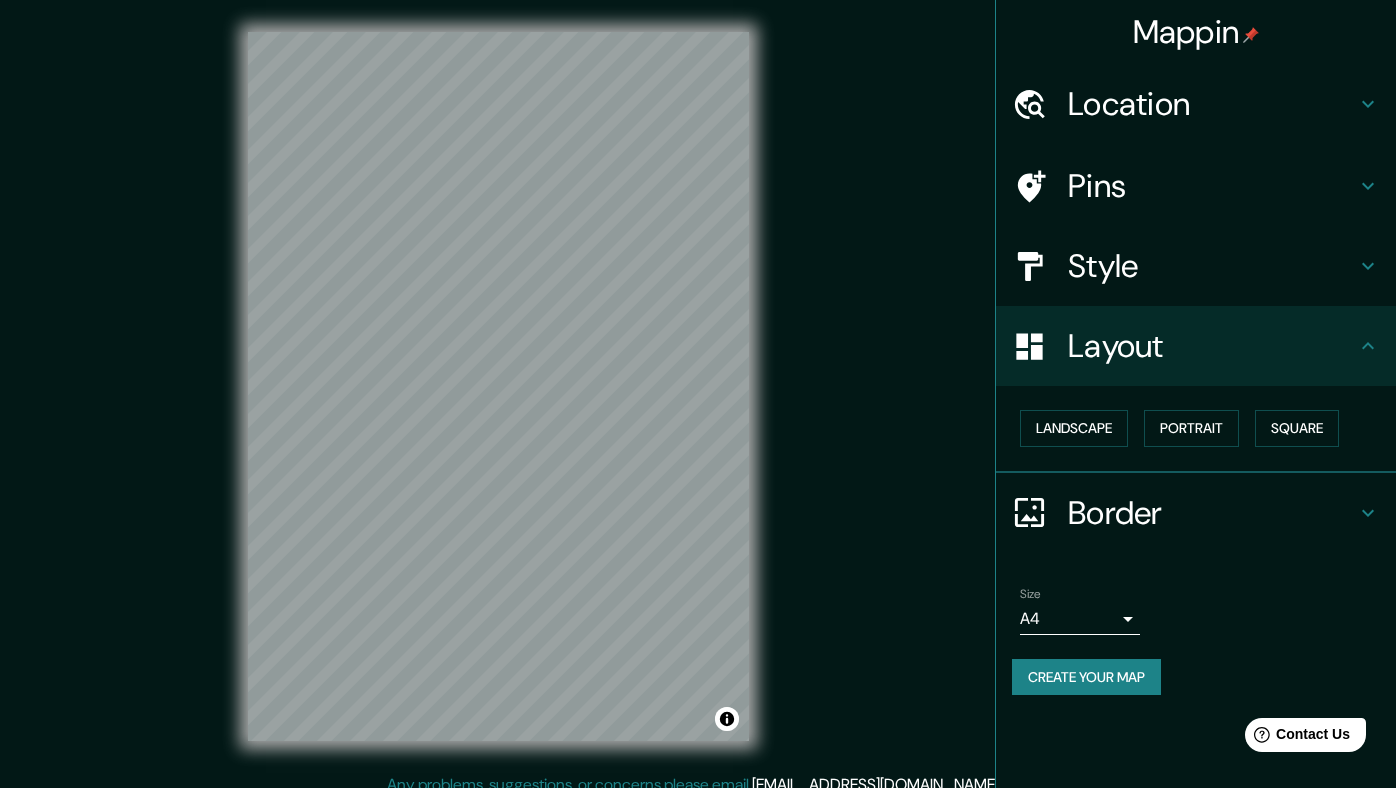 click on "Border" at bounding box center (1196, 513) 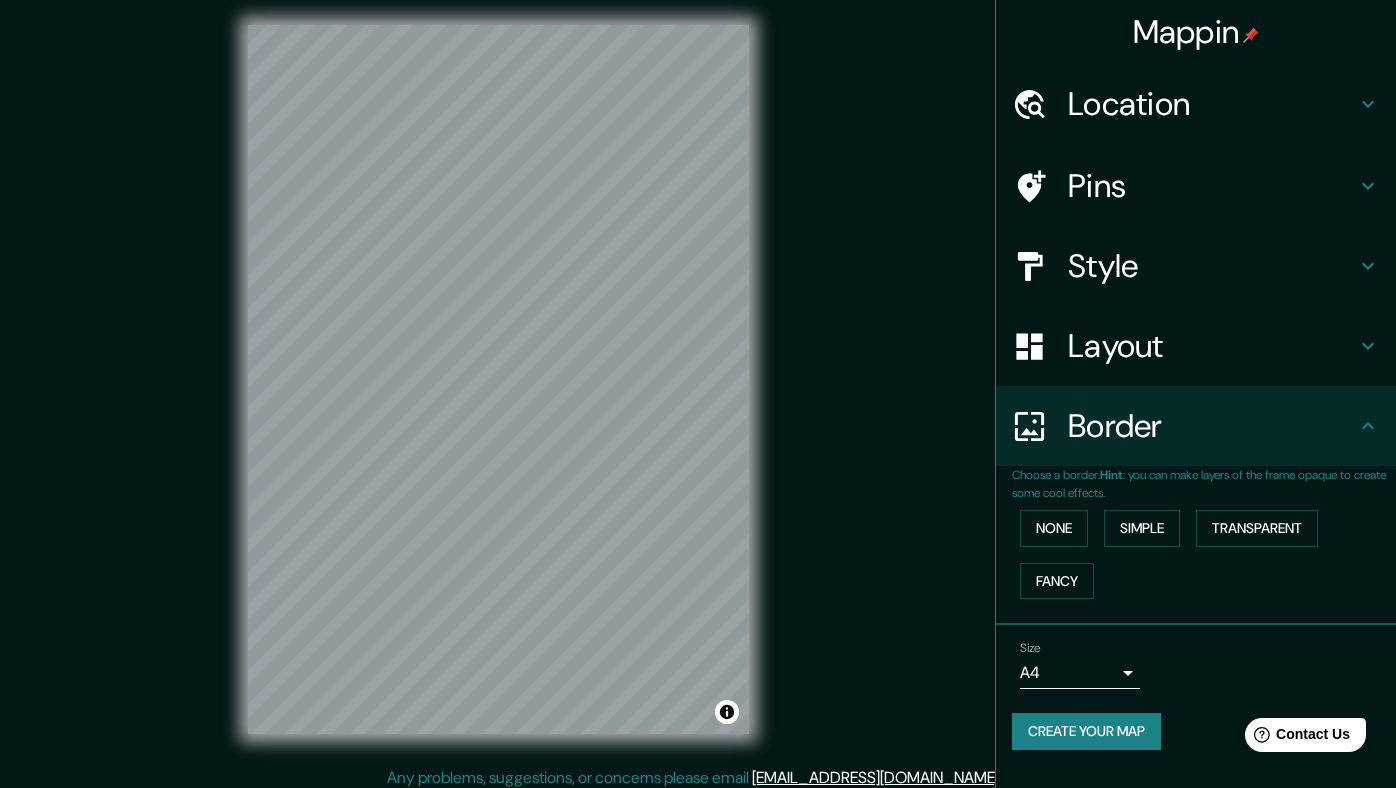 scroll, scrollTop: 9, scrollLeft: 0, axis: vertical 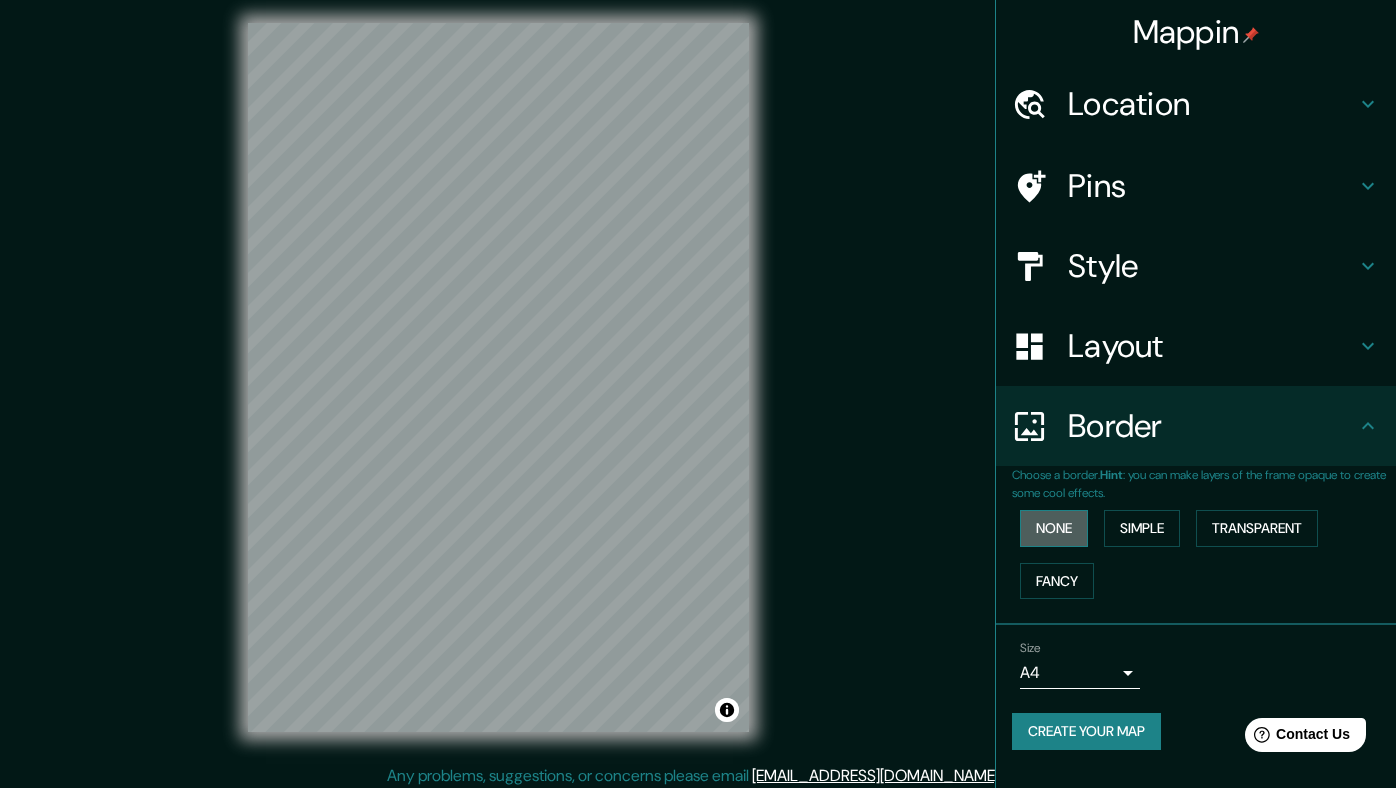 click on "None" at bounding box center [1054, 528] 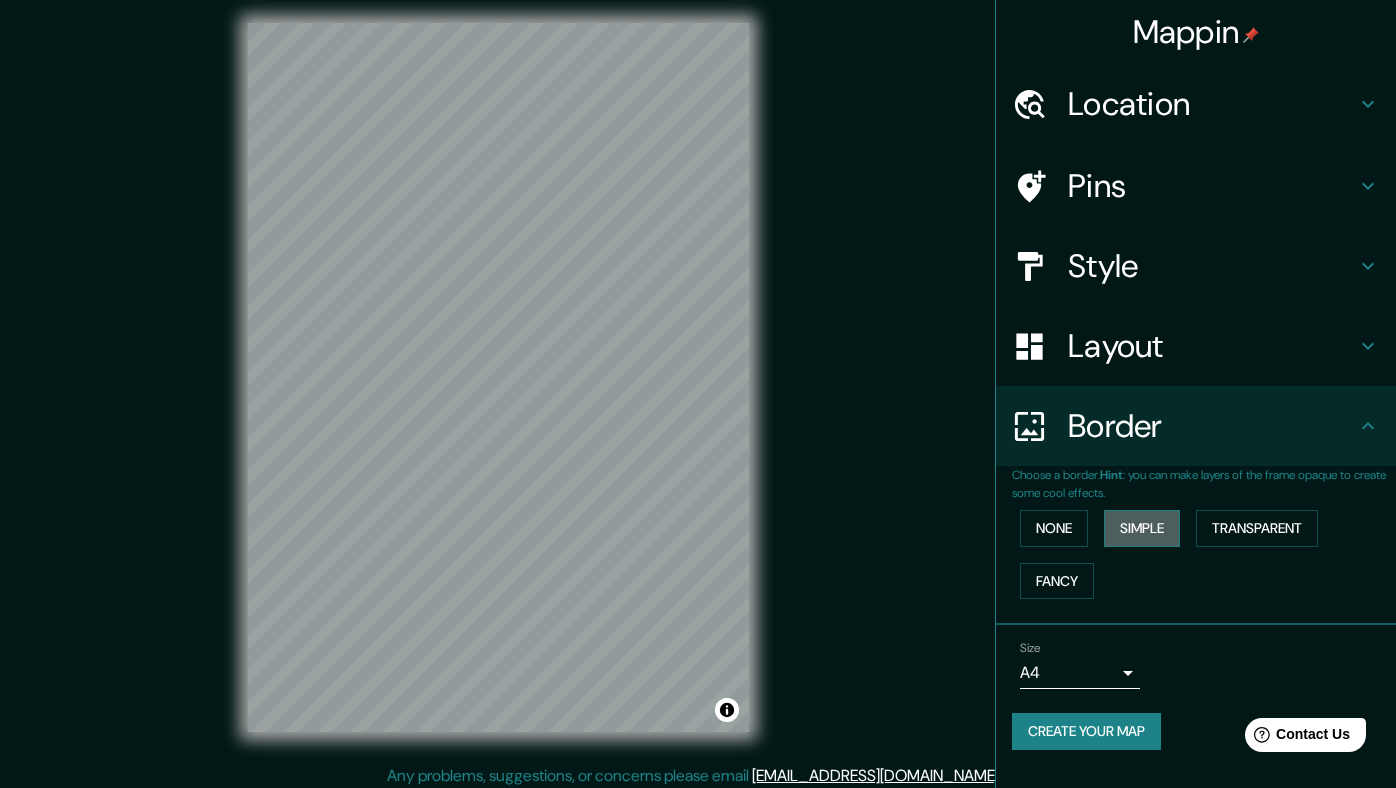 click on "Simple" at bounding box center [1142, 528] 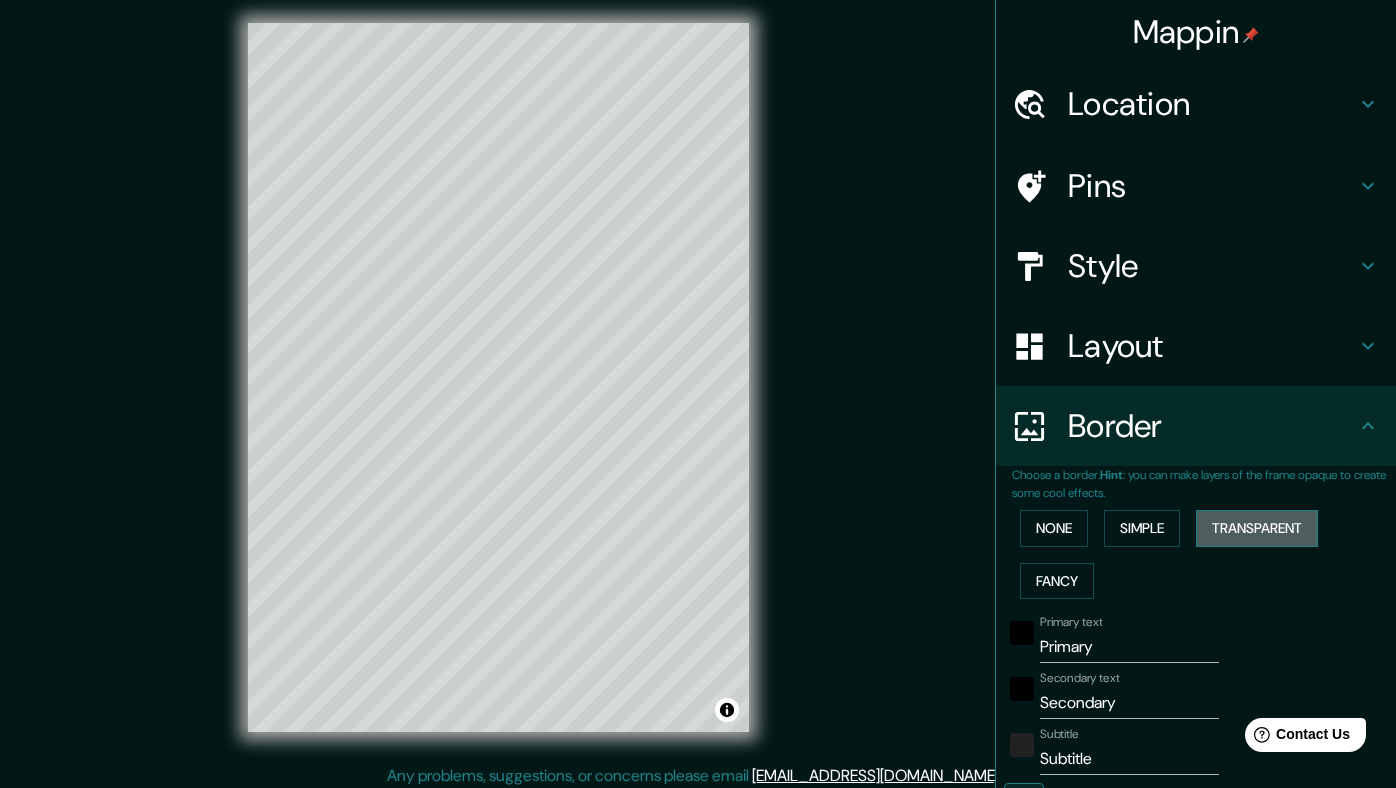 click on "Transparent" at bounding box center (1257, 528) 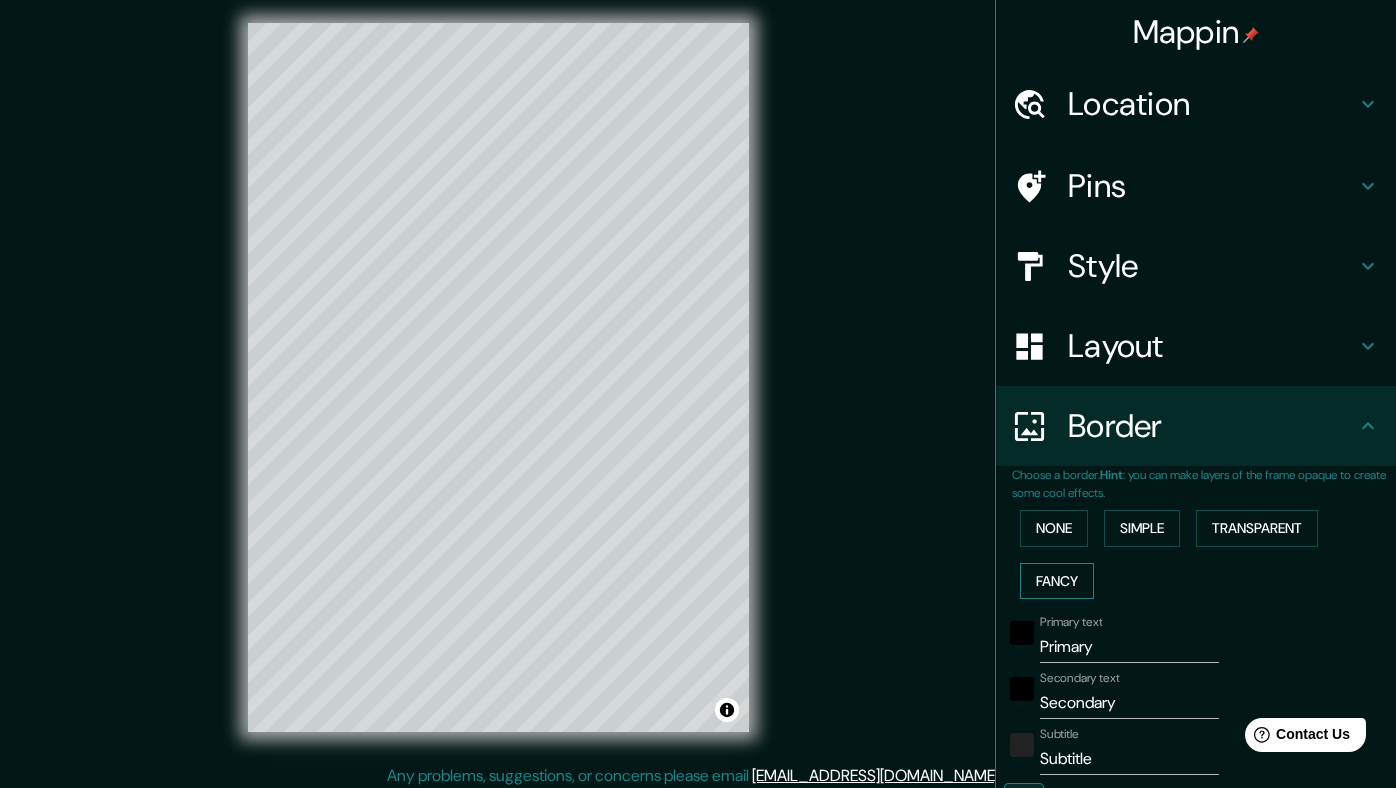 click on "Fancy" at bounding box center (1057, 581) 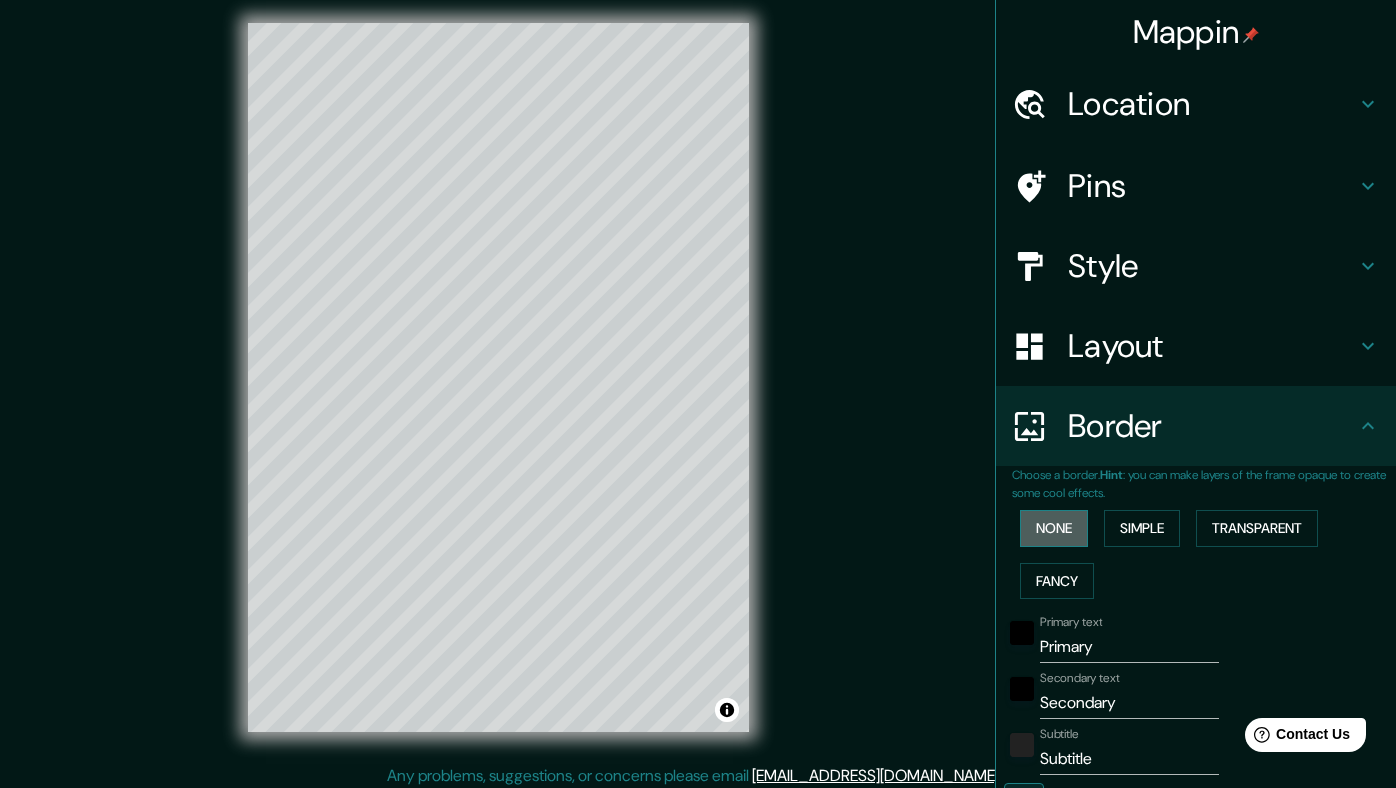 click on "None" at bounding box center [1054, 528] 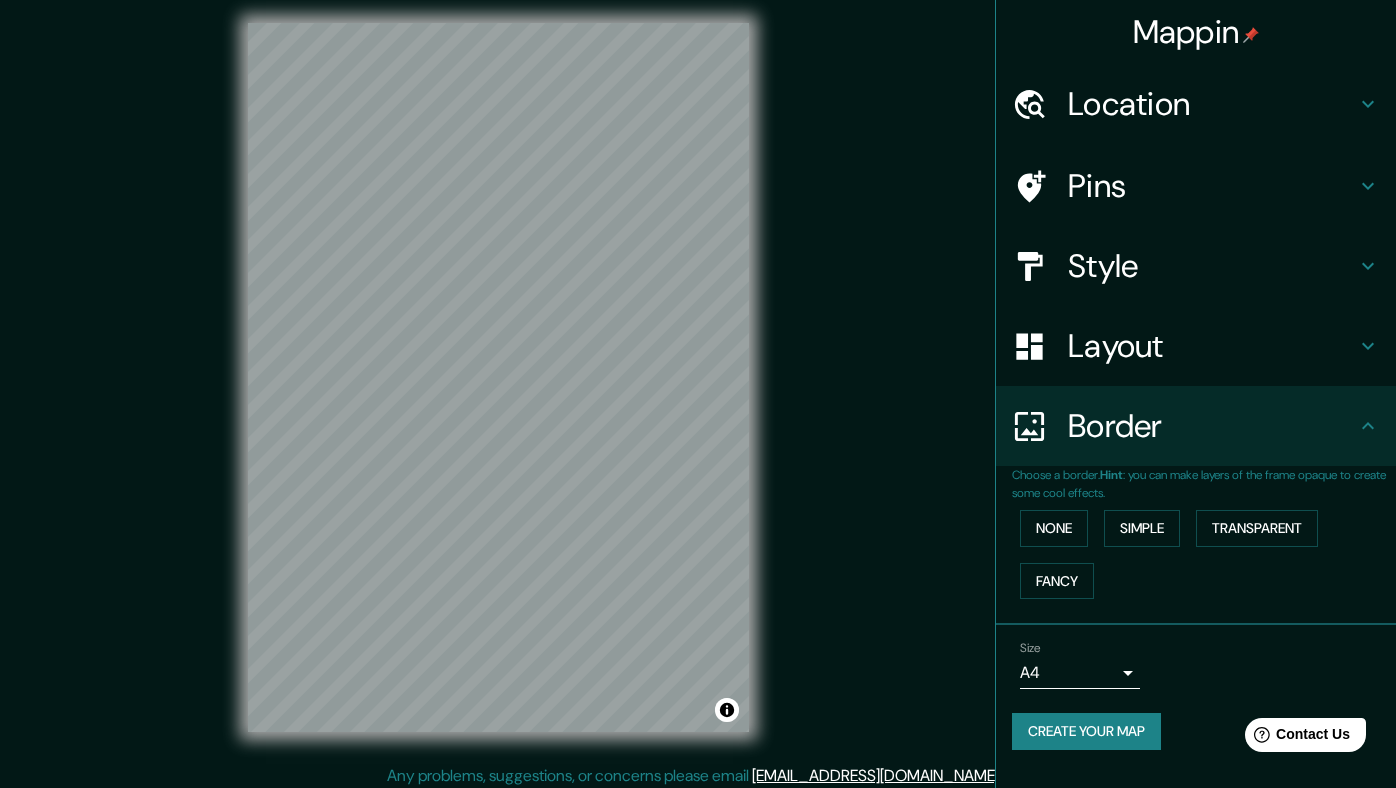 scroll, scrollTop: 0, scrollLeft: 0, axis: both 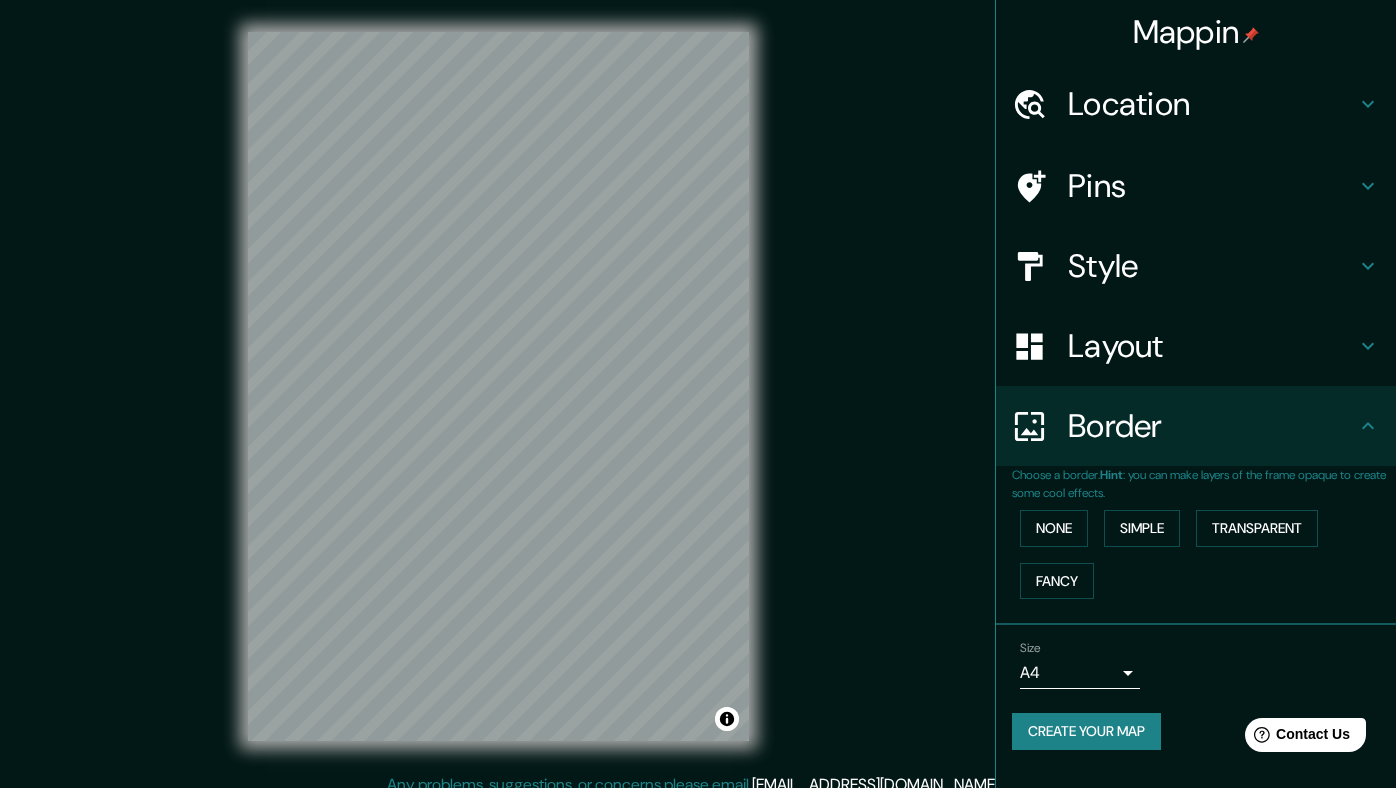 click on "Location" at bounding box center [1212, 104] 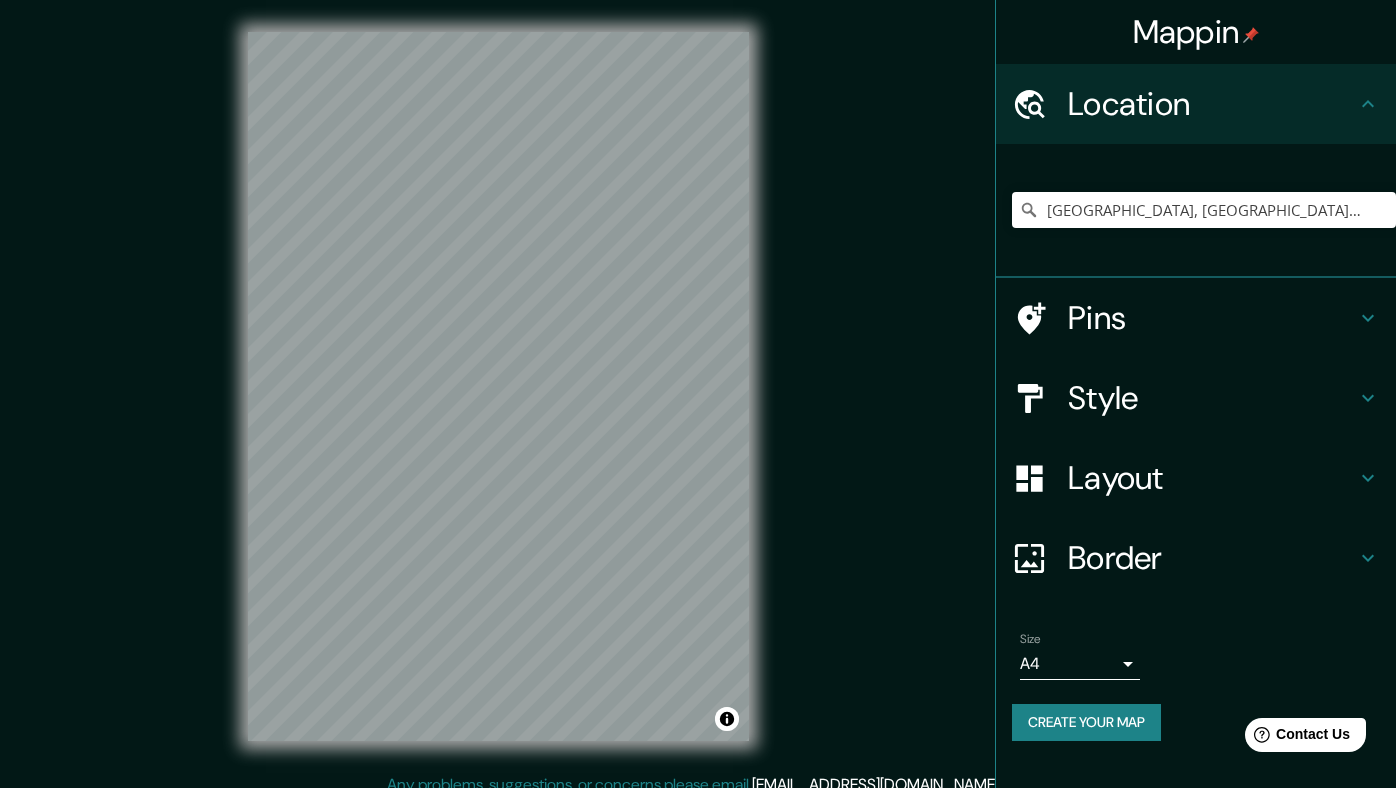 click on "Location" at bounding box center (1212, 104) 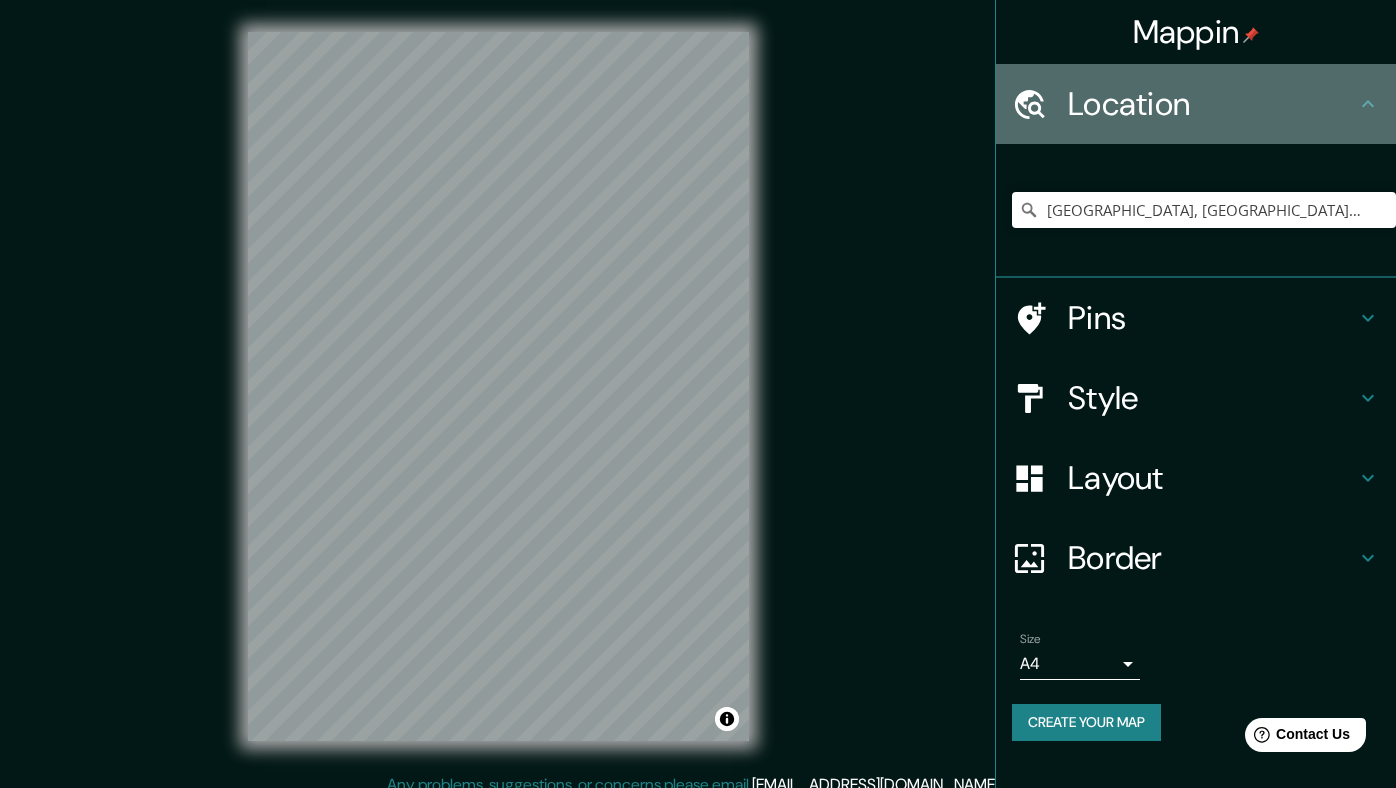 click on "Location" at bounding box center [1212, 104] 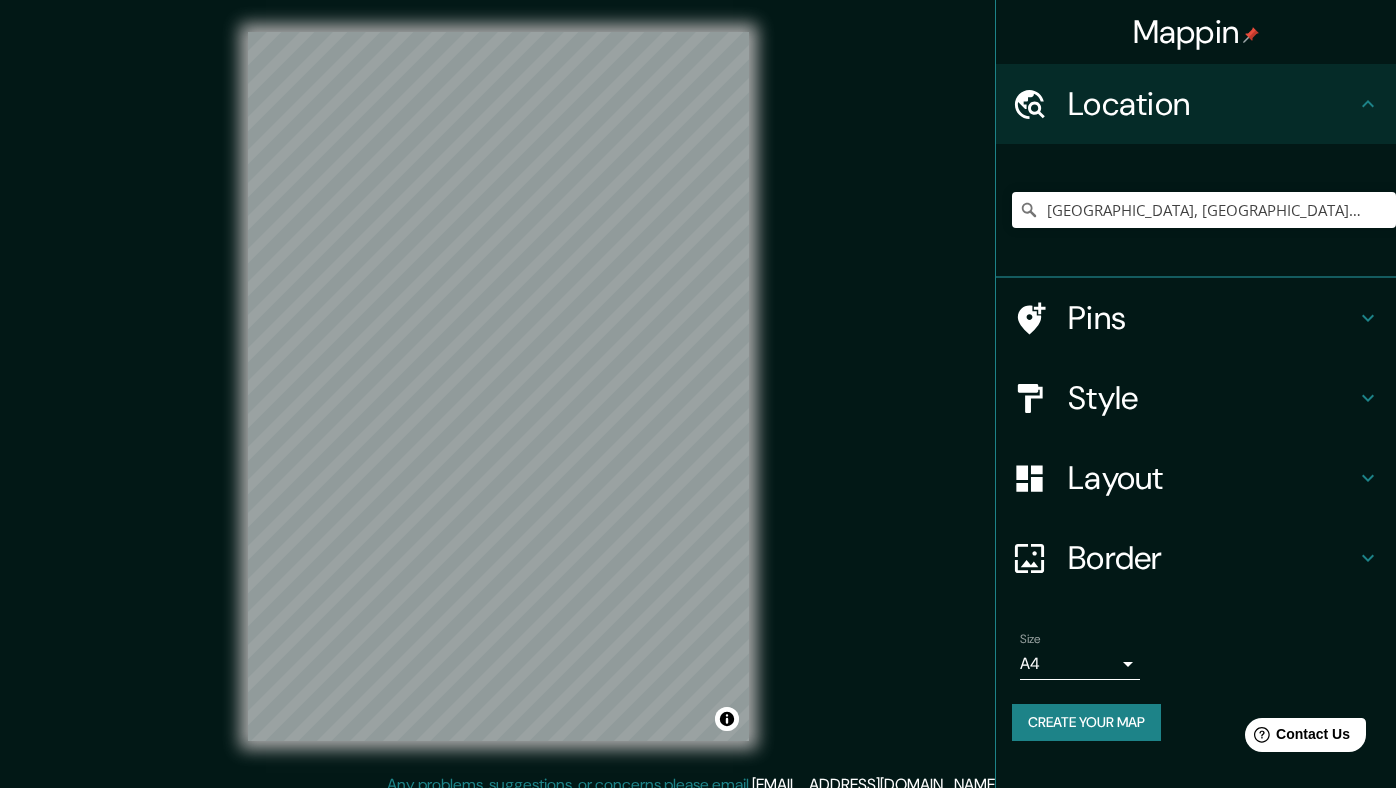scroll, scrollTop: 17, scrollLeft: 0, axis: vertical 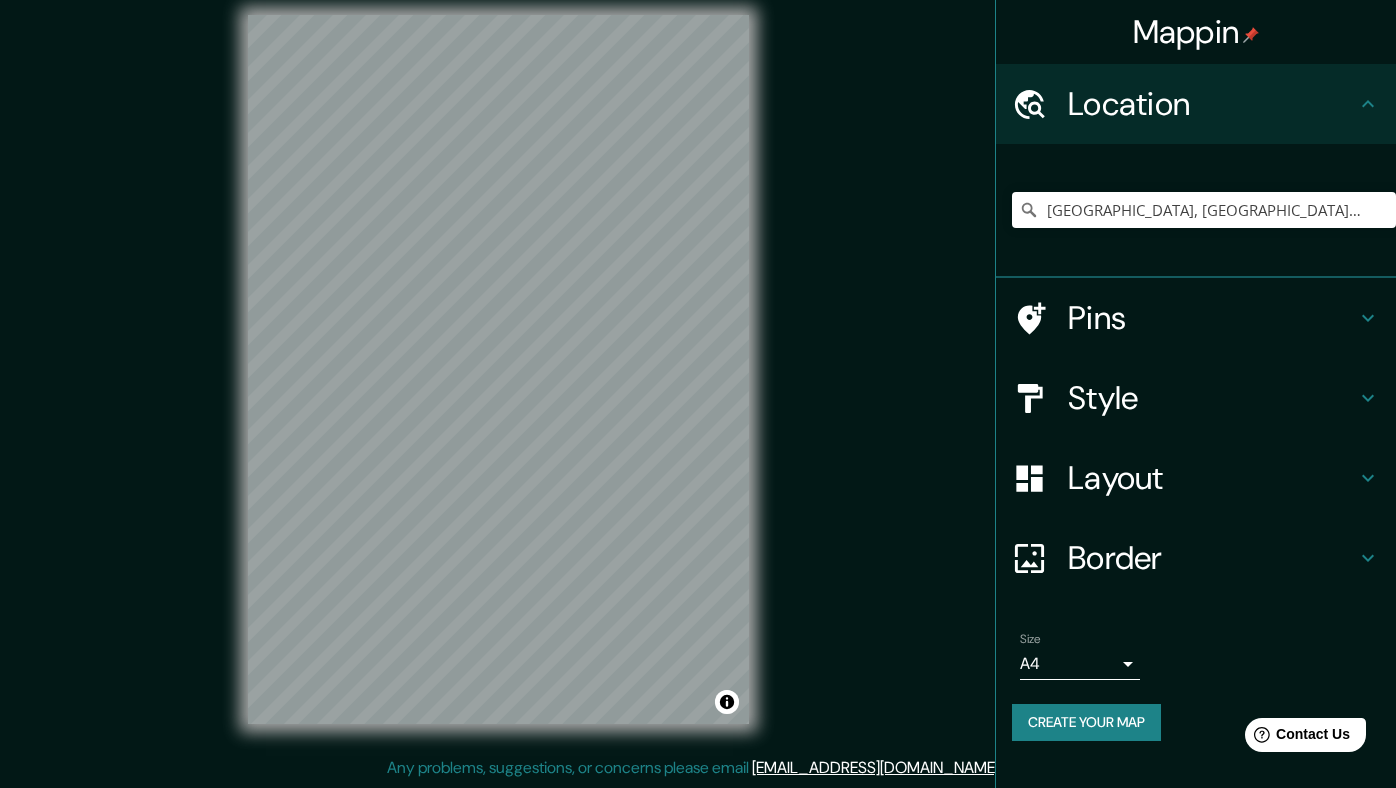 click on "Pins" at bounding box center (1212, 318) 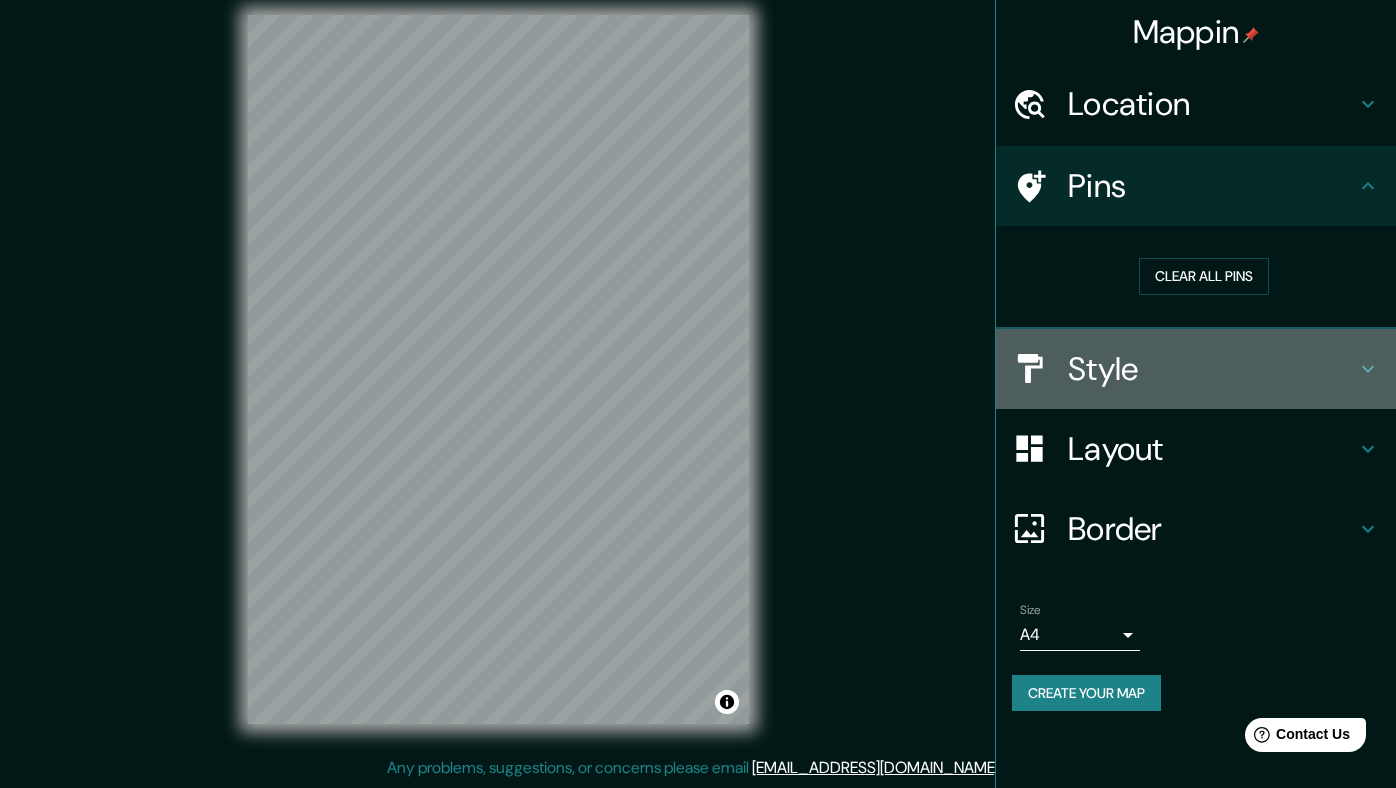 click on "Style" at bounding box center [1212, 369] 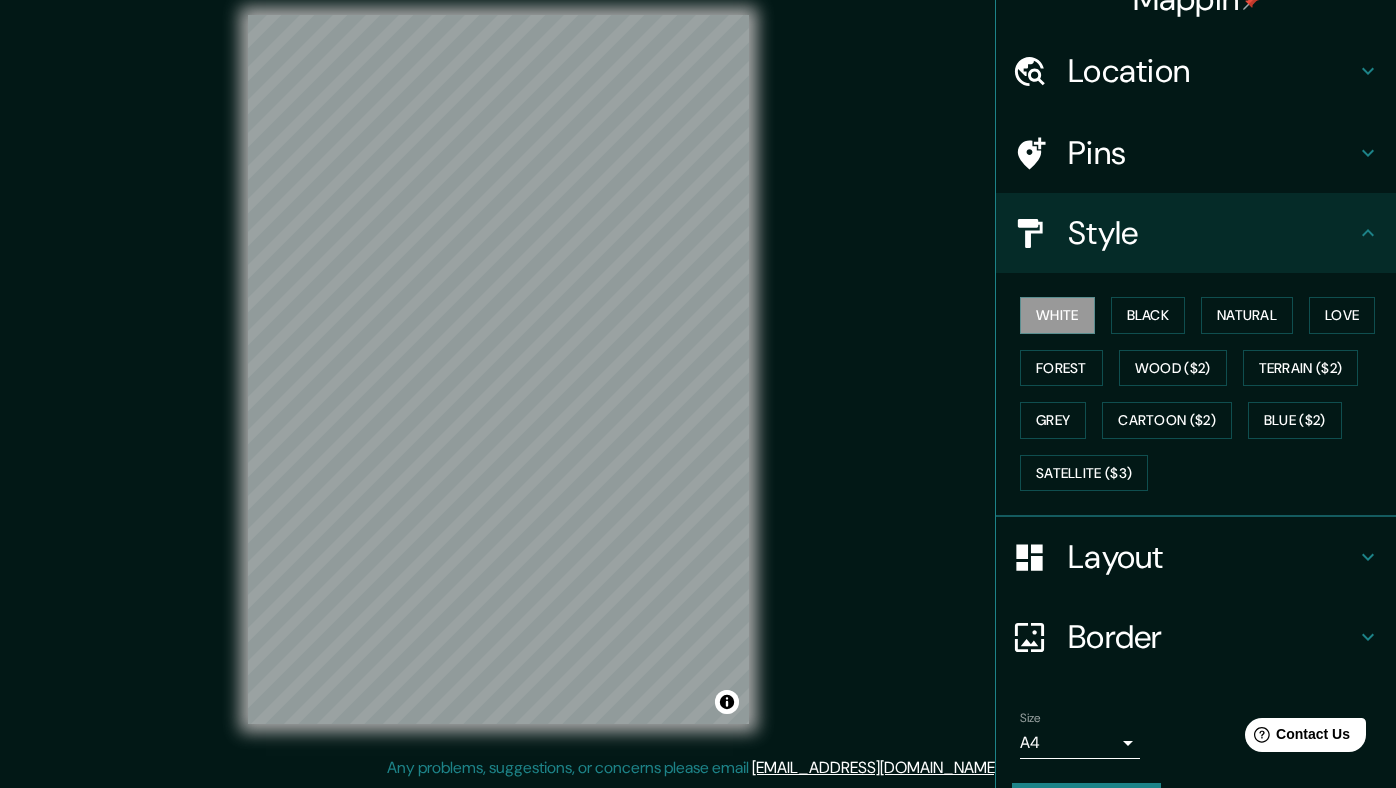 scroll, scrollTop: 34, scrollLeft: 0, axis: vertical 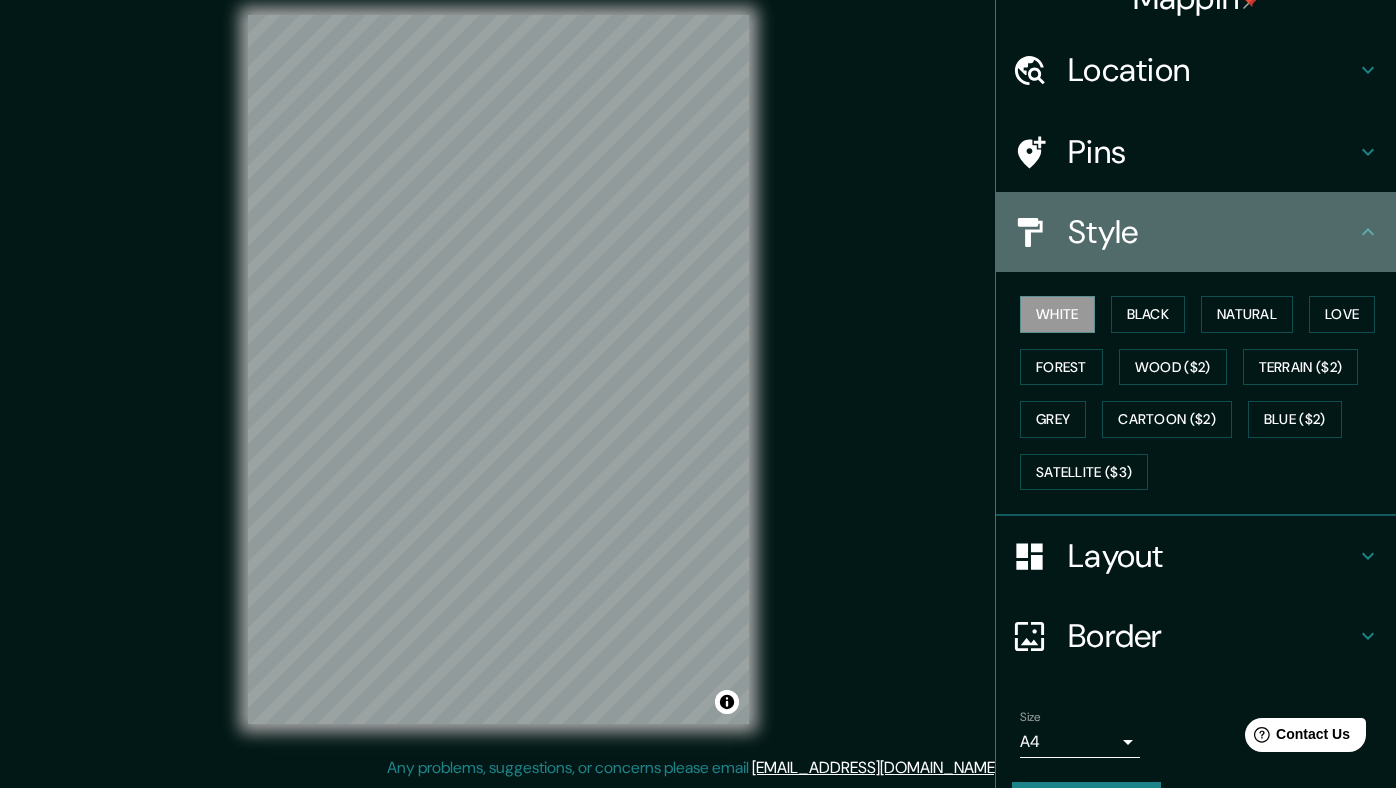 click on "Style" at bounding box center [1196, 232] 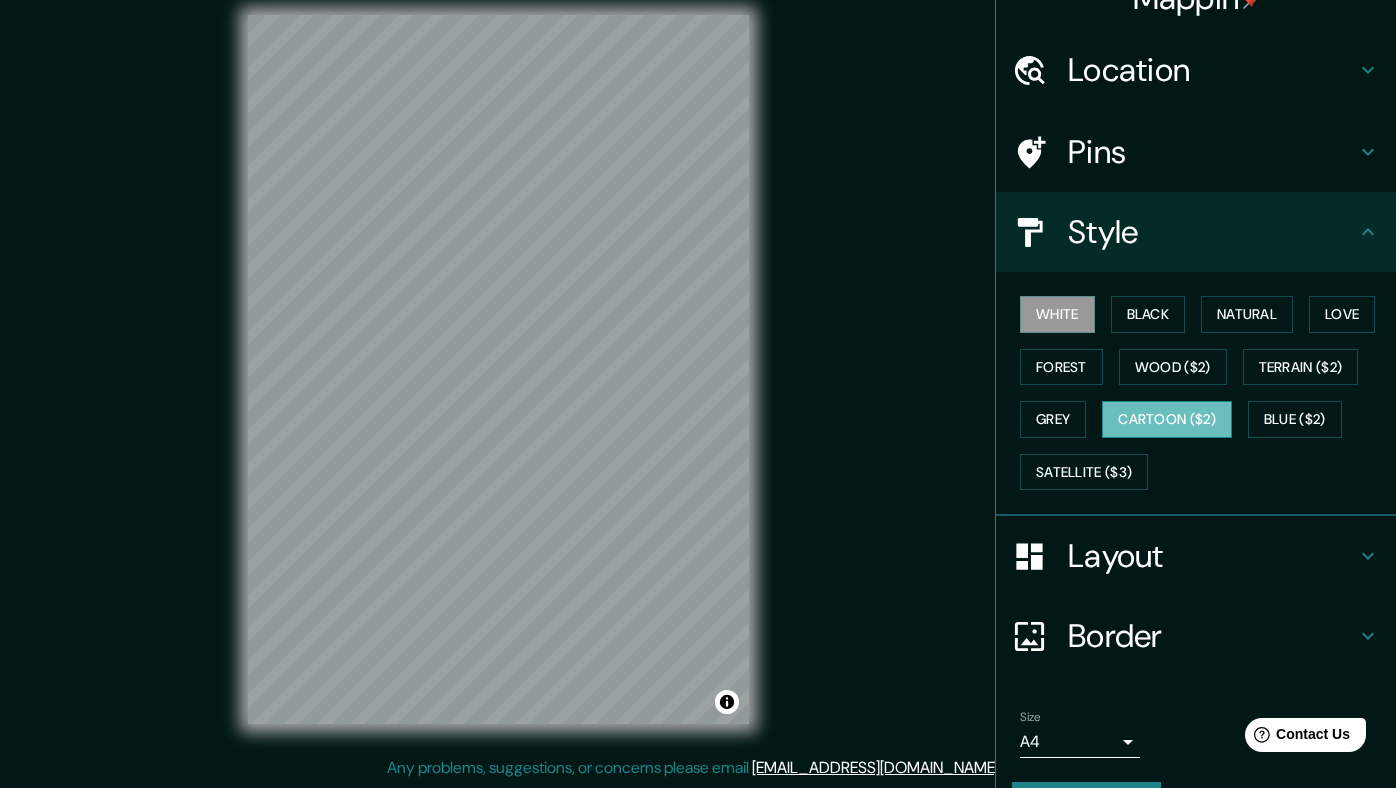 scroll, scrollTop: 88, scrollLeft: 0, axis: vertical 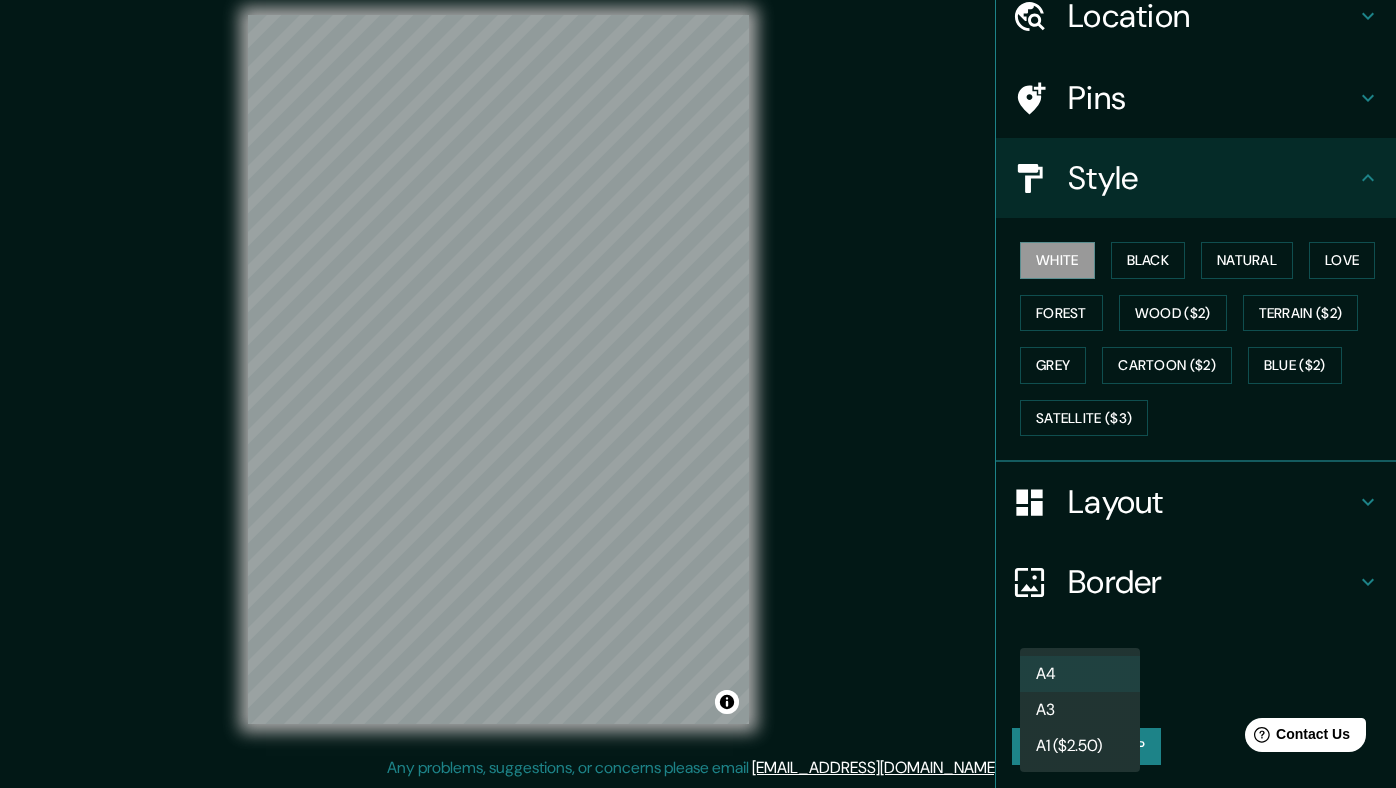 click on "Mappin Location [GEOGRAPHIC_DATA], [GEOGRAPHIC_DATA], [GEOGRAPHIC_DATA] Pins Style White Black Natural Love Forest Wood ($2) Terrain ($2) Grey Cartoon ($2) Blue ($2) Satellite ($3) Layout Border Choose a border.  Hint : you can make layers of the frame opaque to create some cool effects. None Simple Transparent Fancy Size A4 single Create your map © Mapbox   © OpenStreetMap   Improve this map Any problems, suggestions, or concerns please email    [EMAIL_ADDRESS][DOMAIN_NAME] . . . A4 A3 A1 ($2.50)" at bounding box center [698, 377] 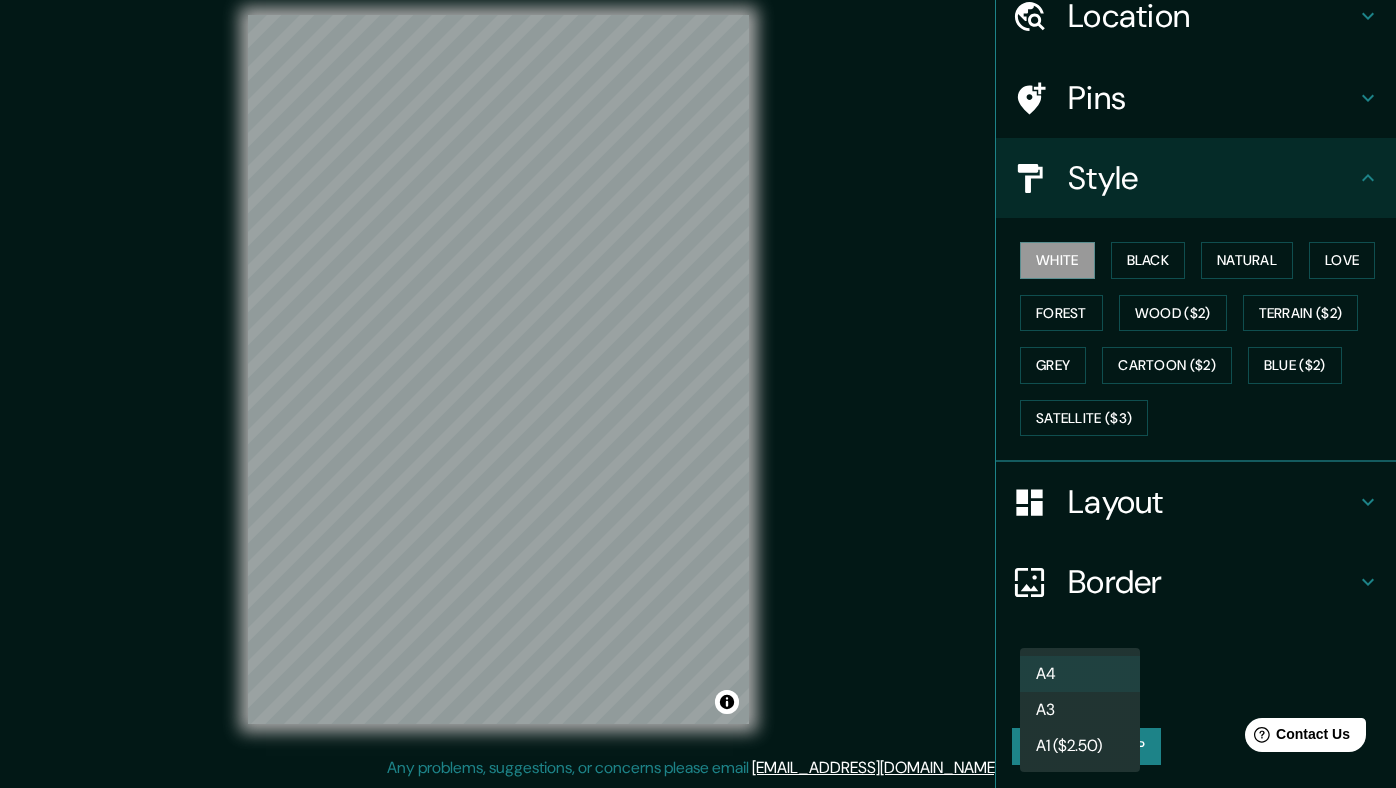 click on "A4" at bounding box center (1080, 674) 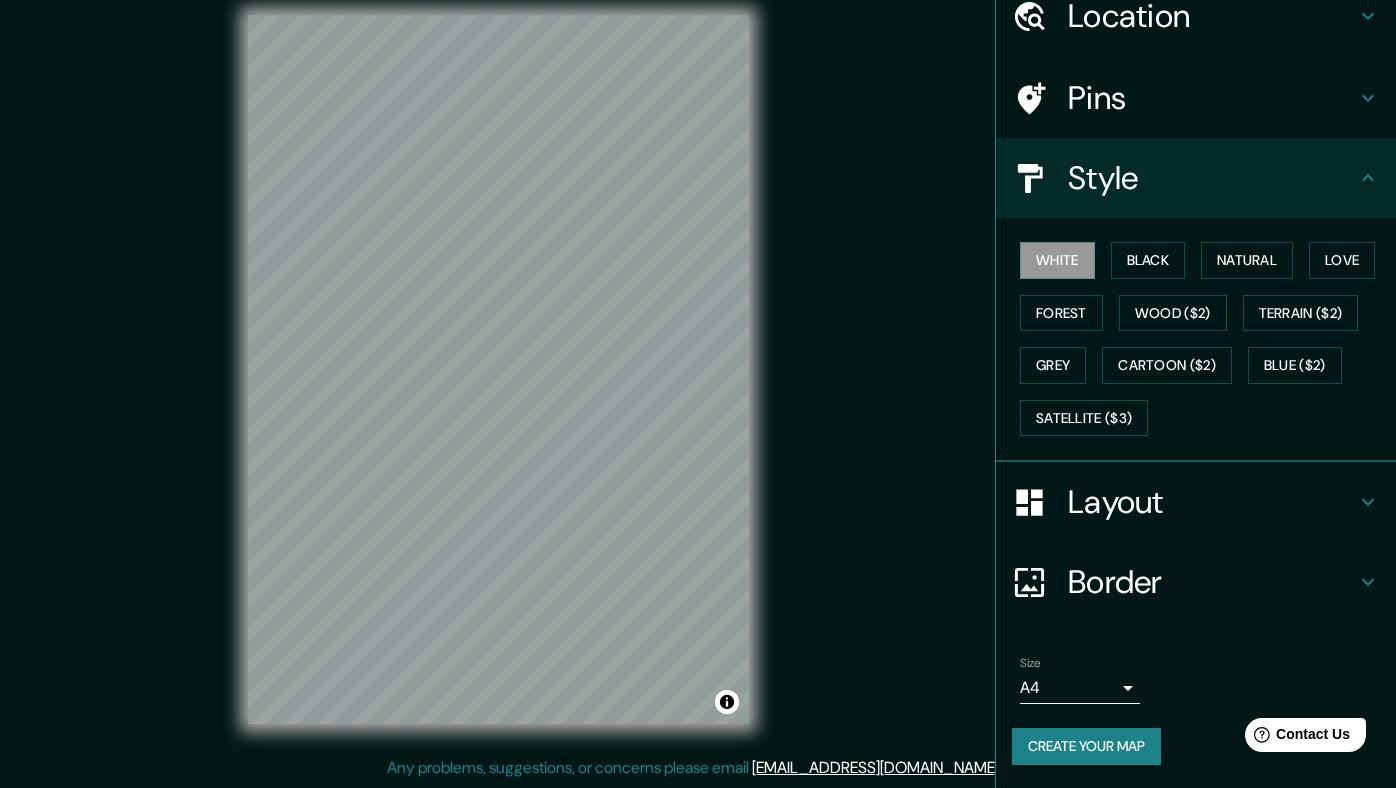 click on "Location [GEOGRAPHIC_DATA], [GEOGRAPHIC_DATA], [GEOGRAPHIC_DATA] Pins Style White Black Natural Love Forest Wood ($2) Terrain ($2) Grey Cartoon ($2) Blue ($2) Satellite ($3) Layout Border Choose a border.  Hint : you can make layers of the frame opaque to create some cool effects. None Simple Transparent Fancy Size A4 single Create your map" at bounding box center (1196, 382) 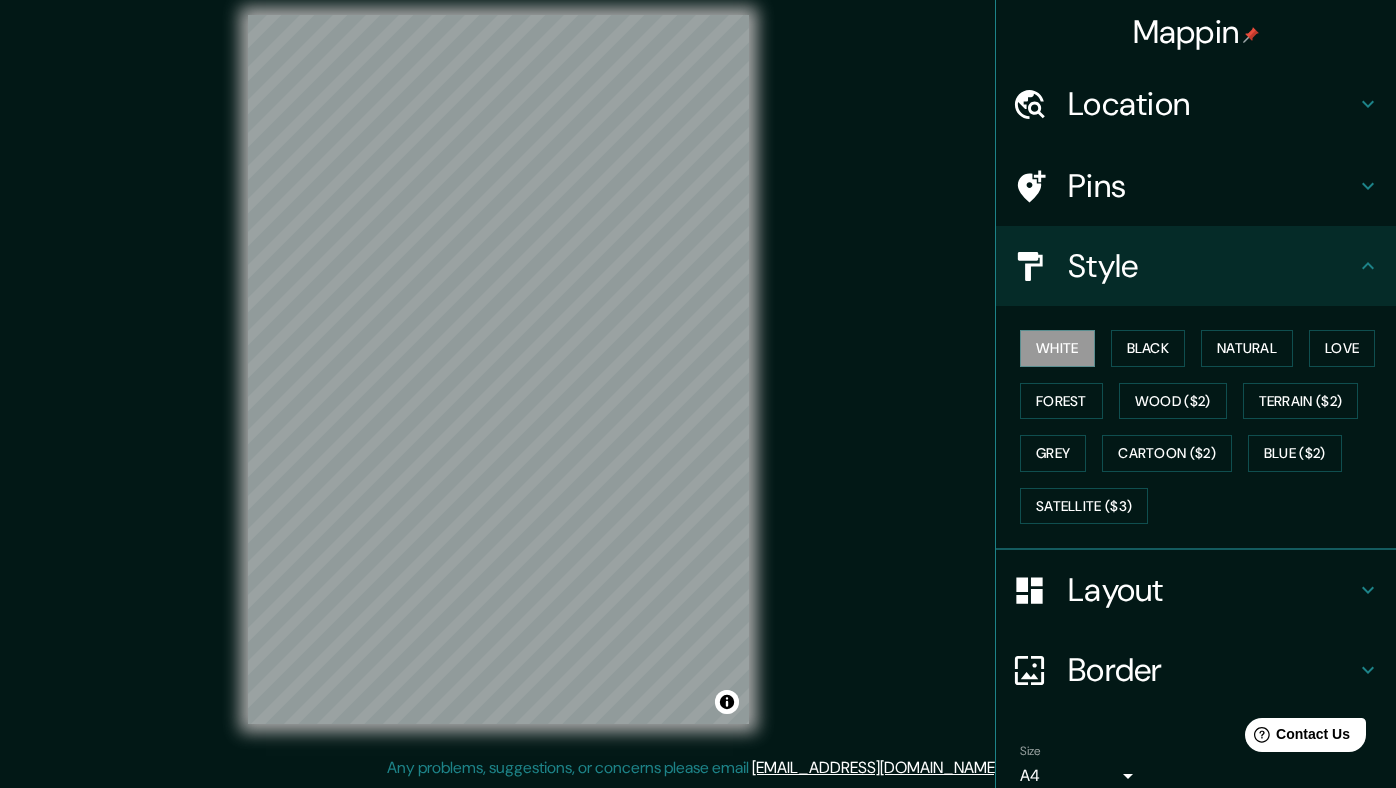 scroll, scrollTop: 0, scrollLeft: 0, axis: both 